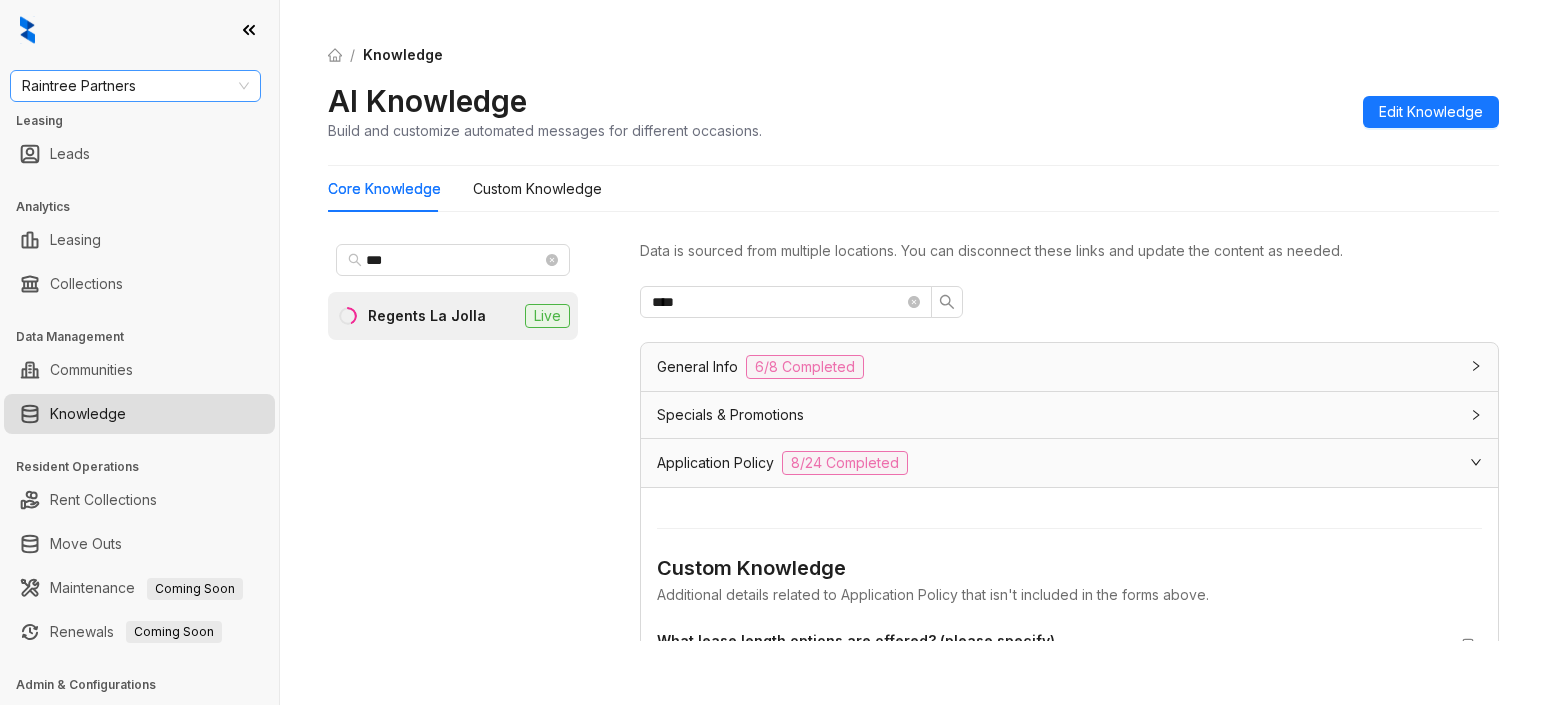 scroll, scrollTop: 0, scrollLeft: 0, axis: both 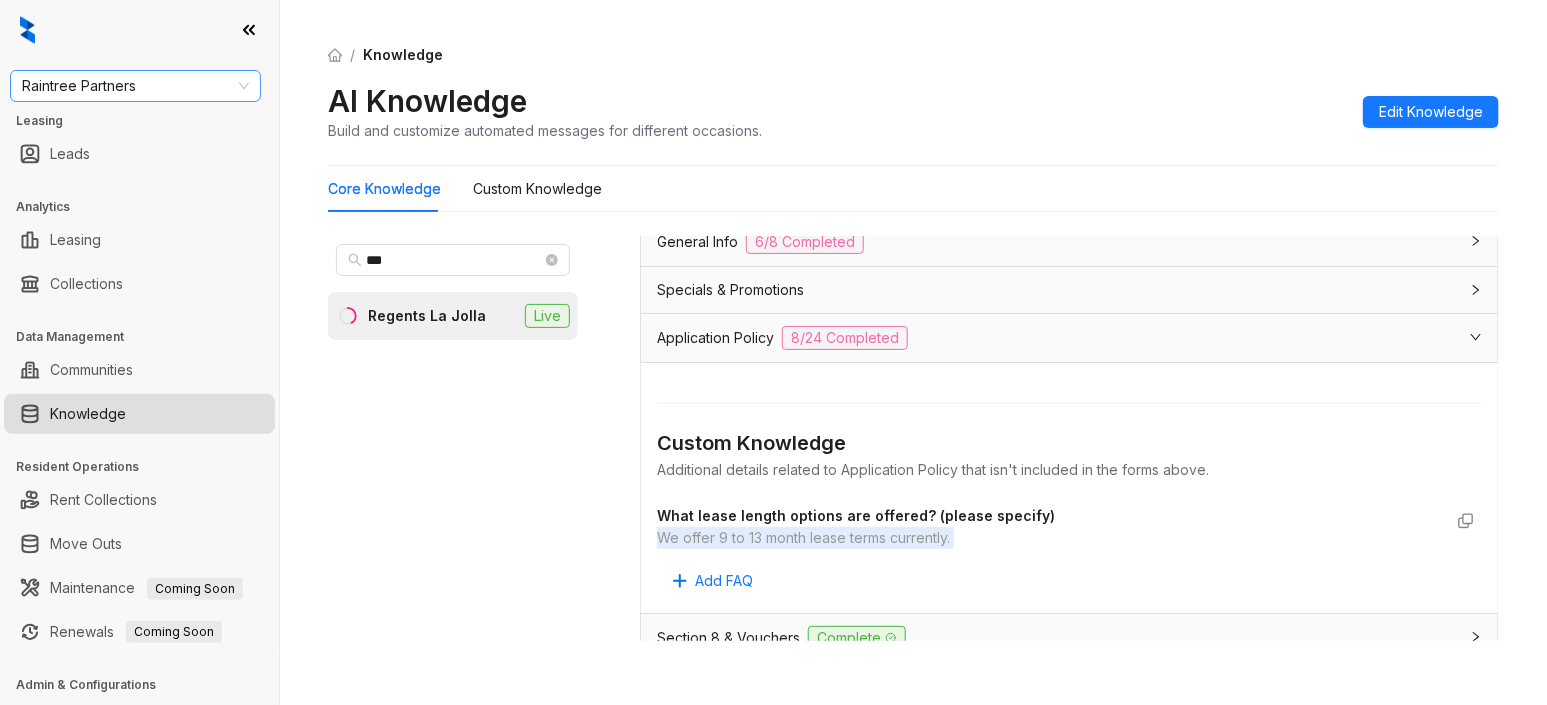 click on "Raintree Partners" at bounding box center (135, 86) 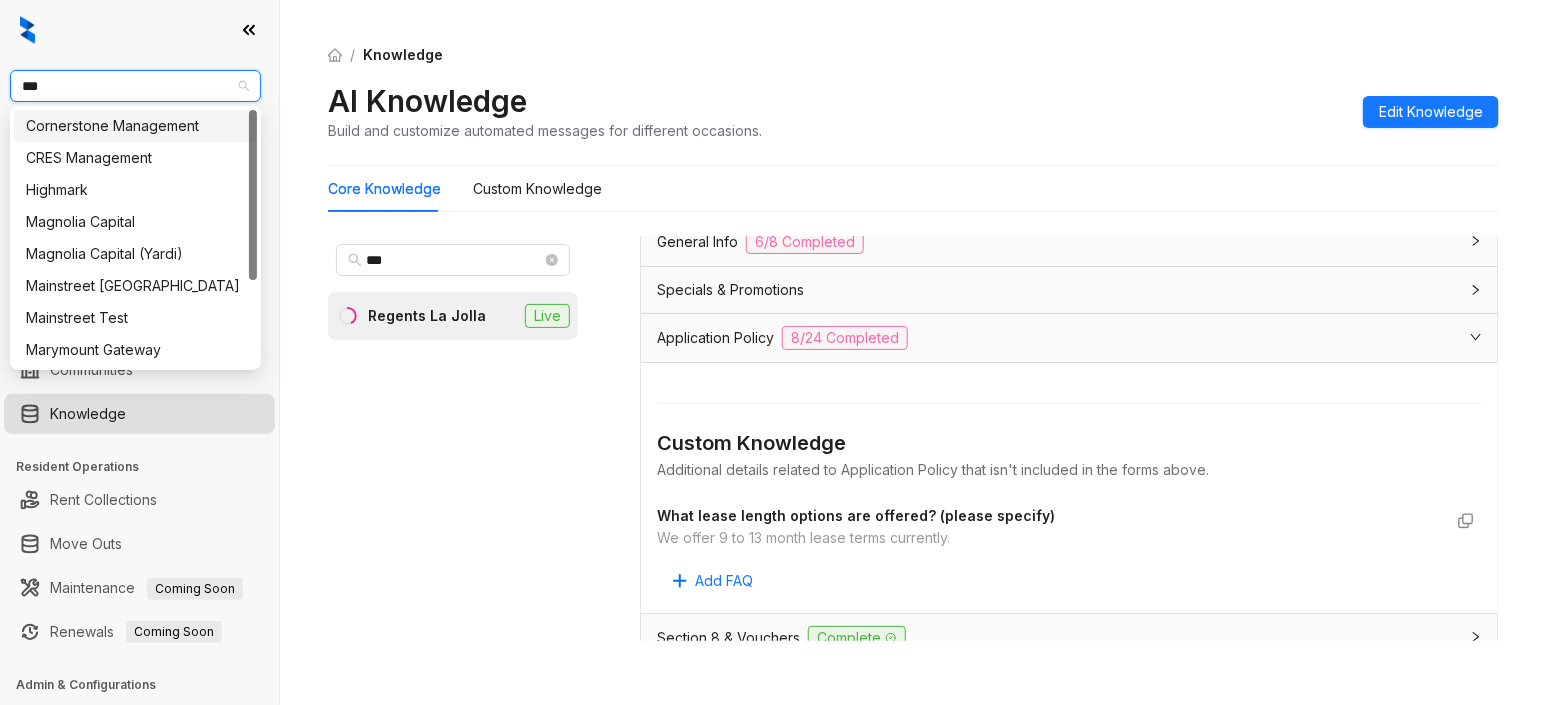 type on "****" 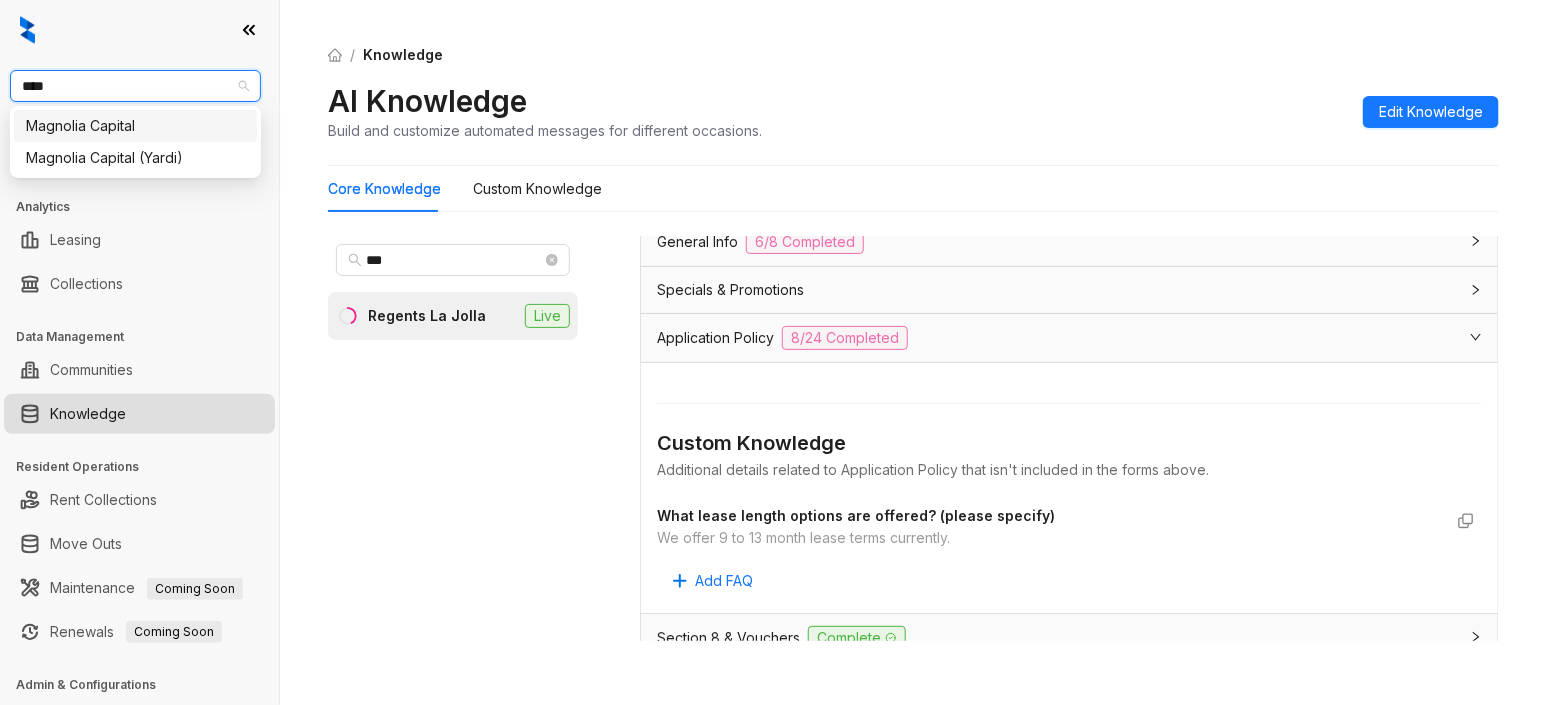 click on "Magnolia Capital" at bounding box center [135, 126] 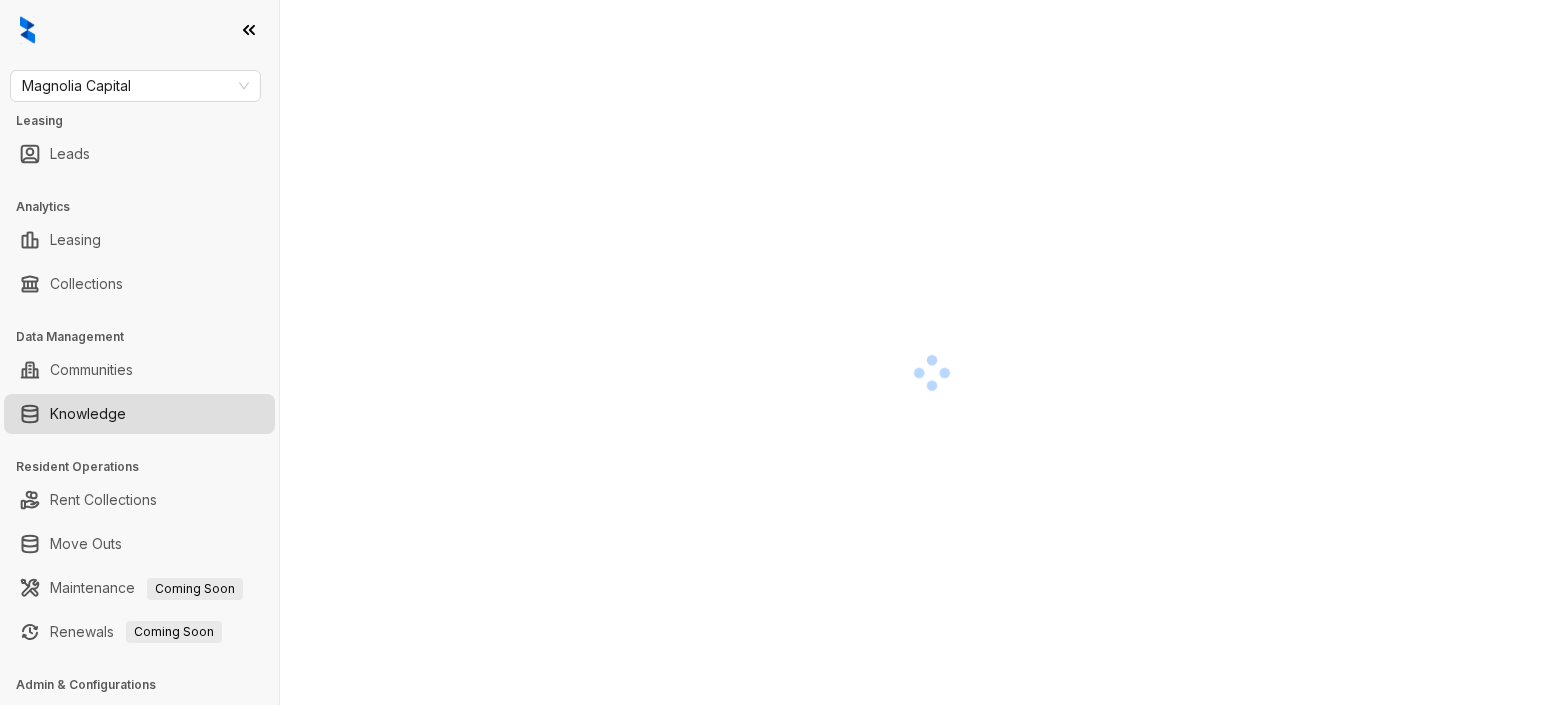 scroll, scrollTop: 0, scrollLeft: 0, axis: both 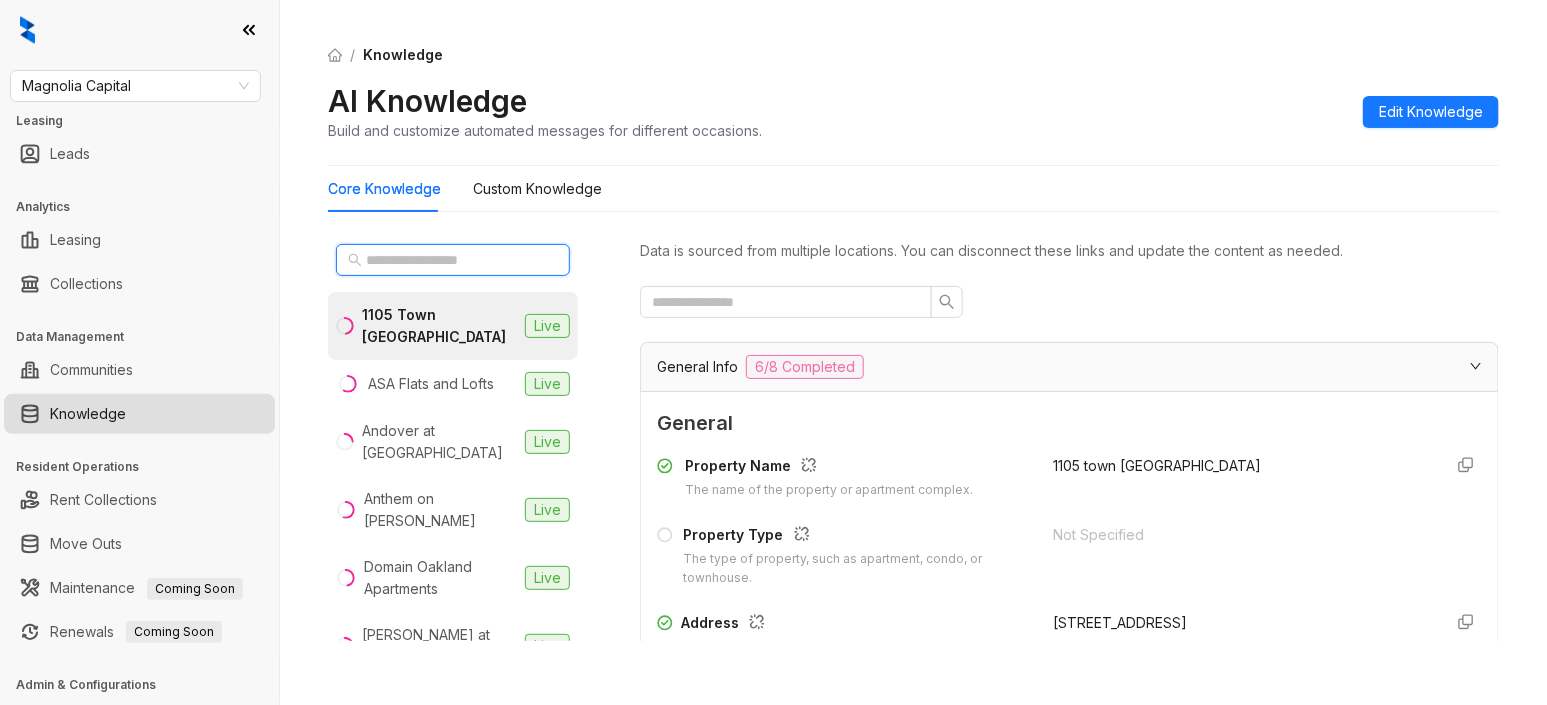 click at bounding box center (454, 260) 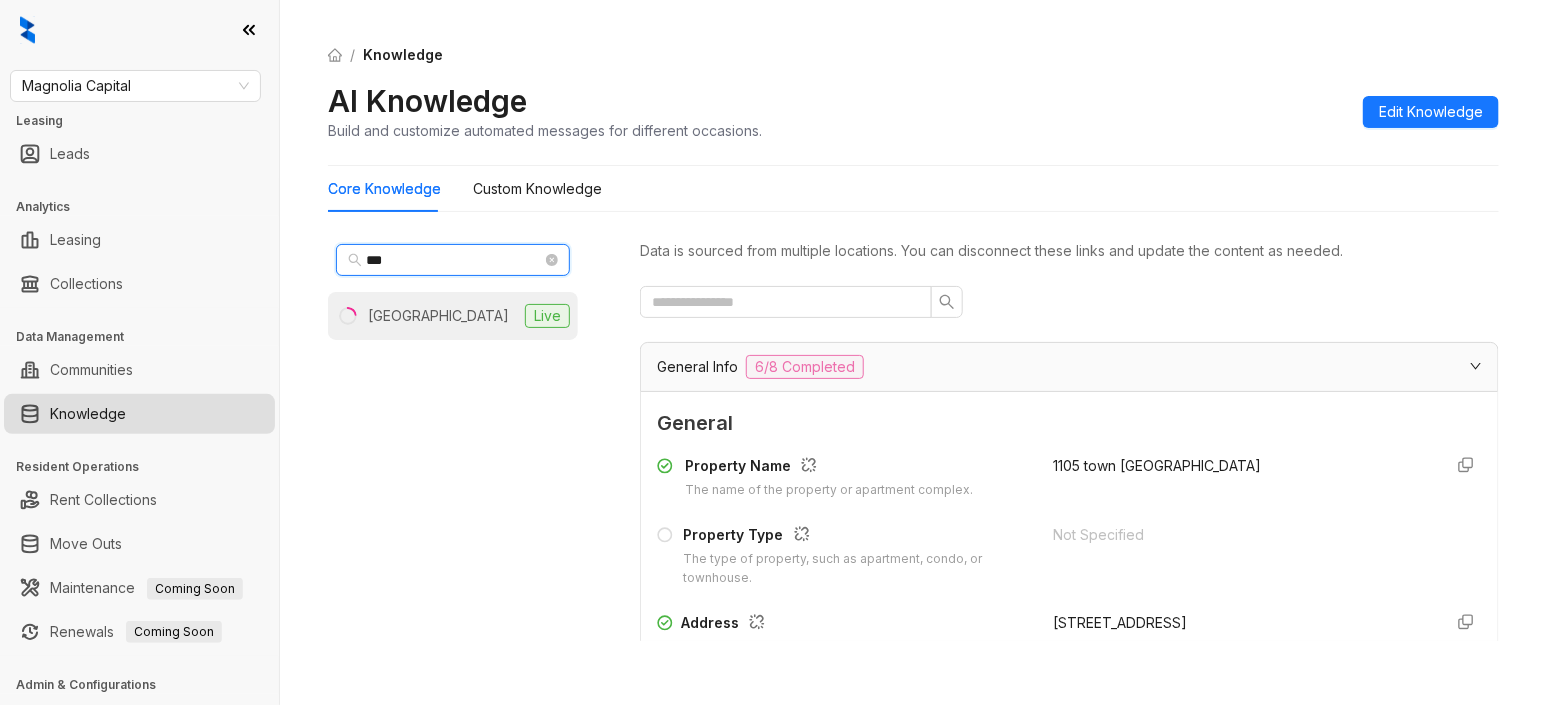 type on "***" 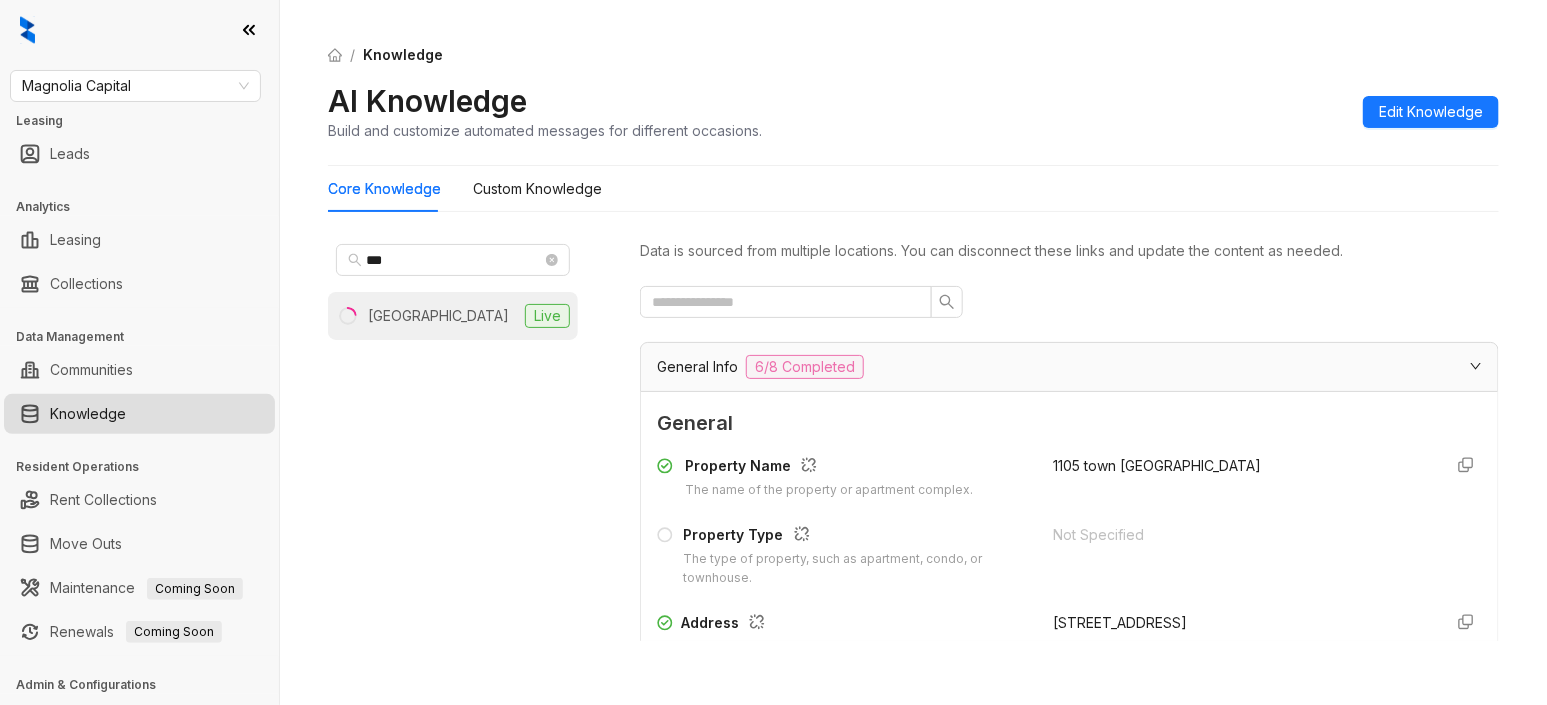 click on "Hampton Point Live" at bounding box center (453, 316) 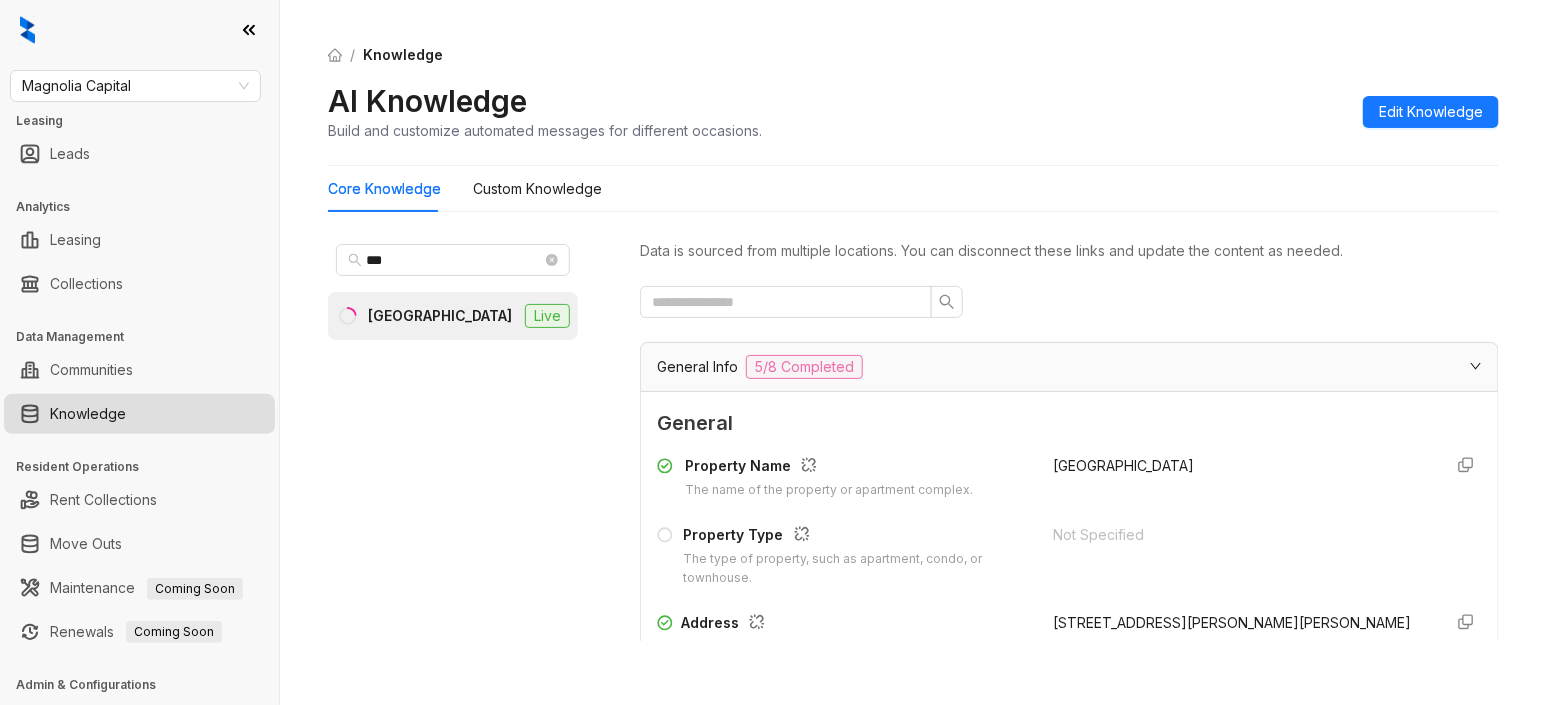 scroll, scrollTop: 250, scrollLeft: 0, axis: vertical 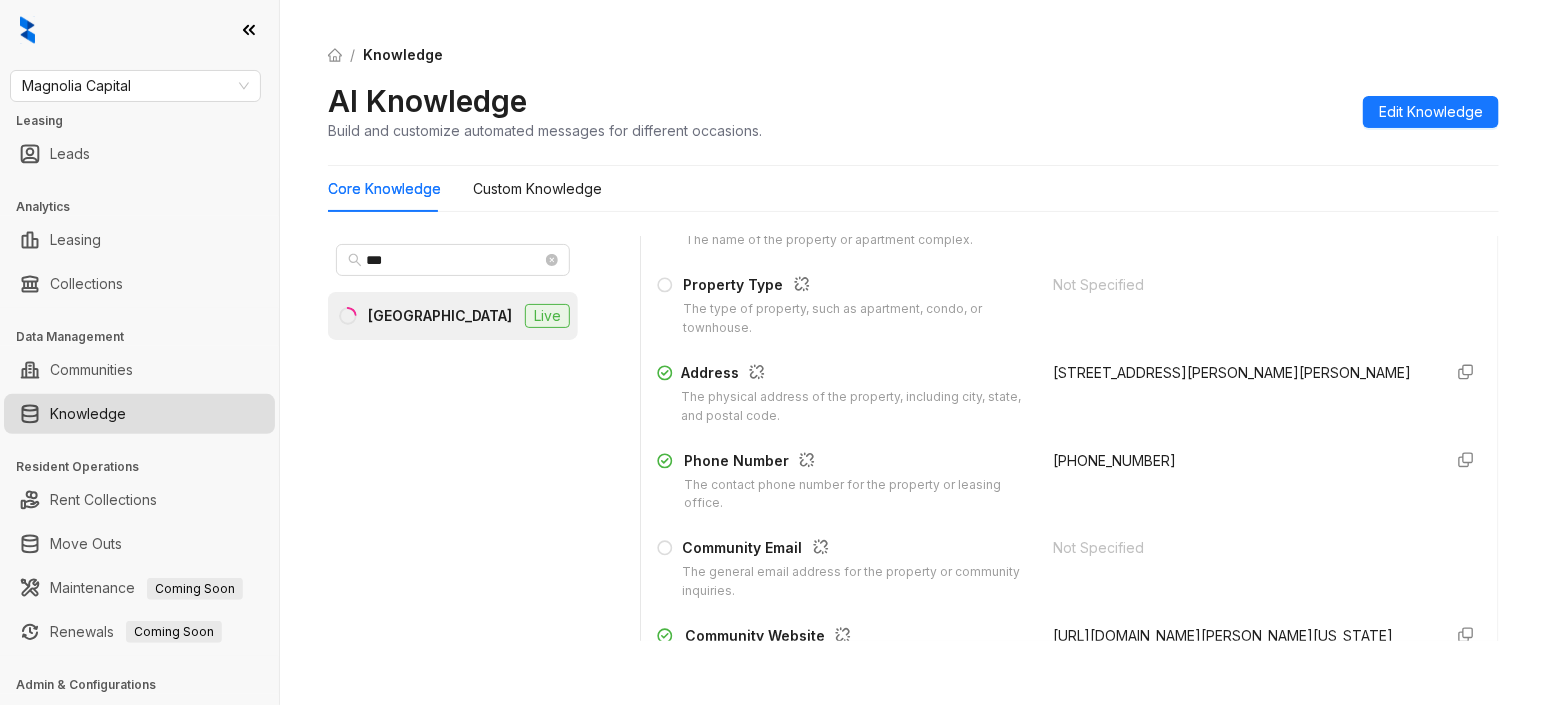 click on "470-681-9320" at bounding box center (1114, 460) 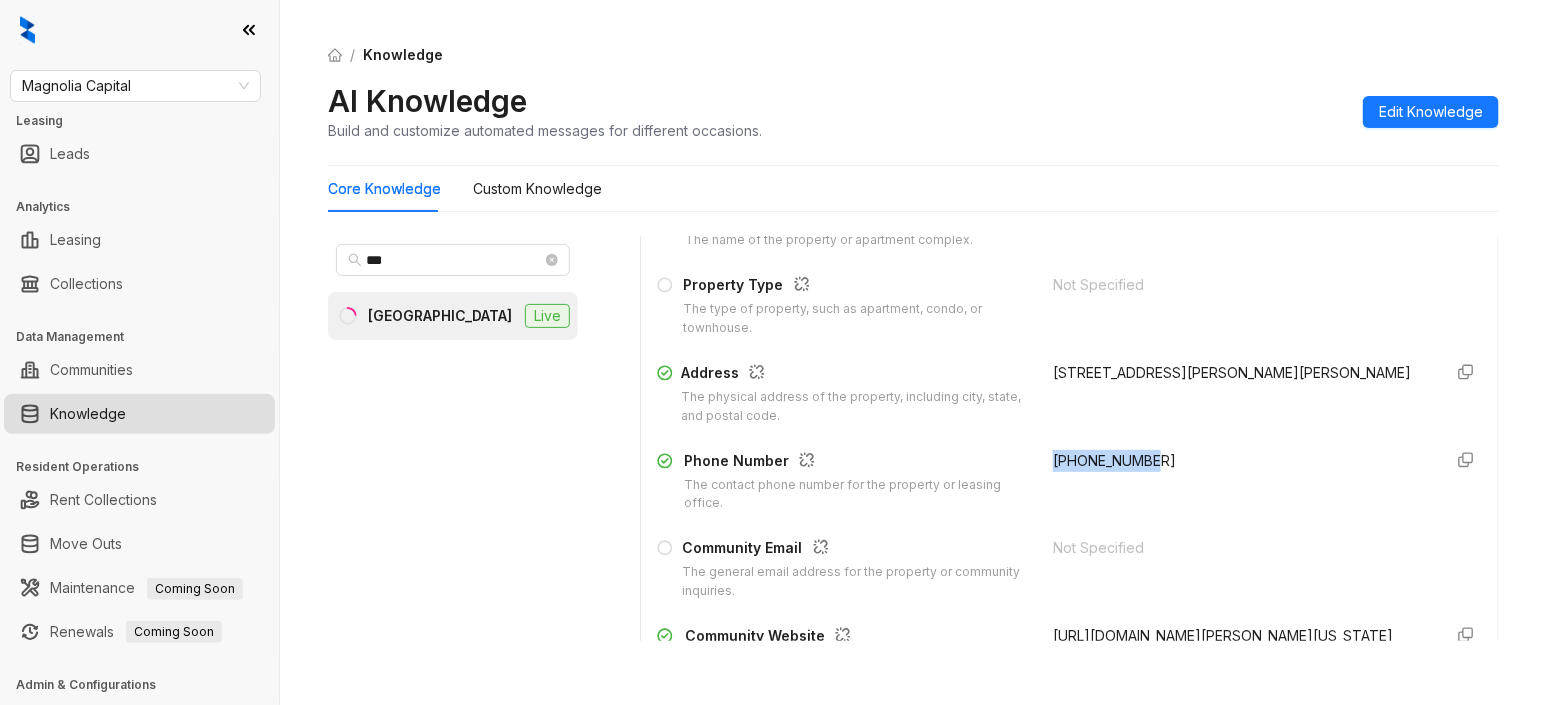 drag, startPoint x: 1113, startPoint y: 460, endPoint x: 1018, endPoint y: 463, distance: 95.047356 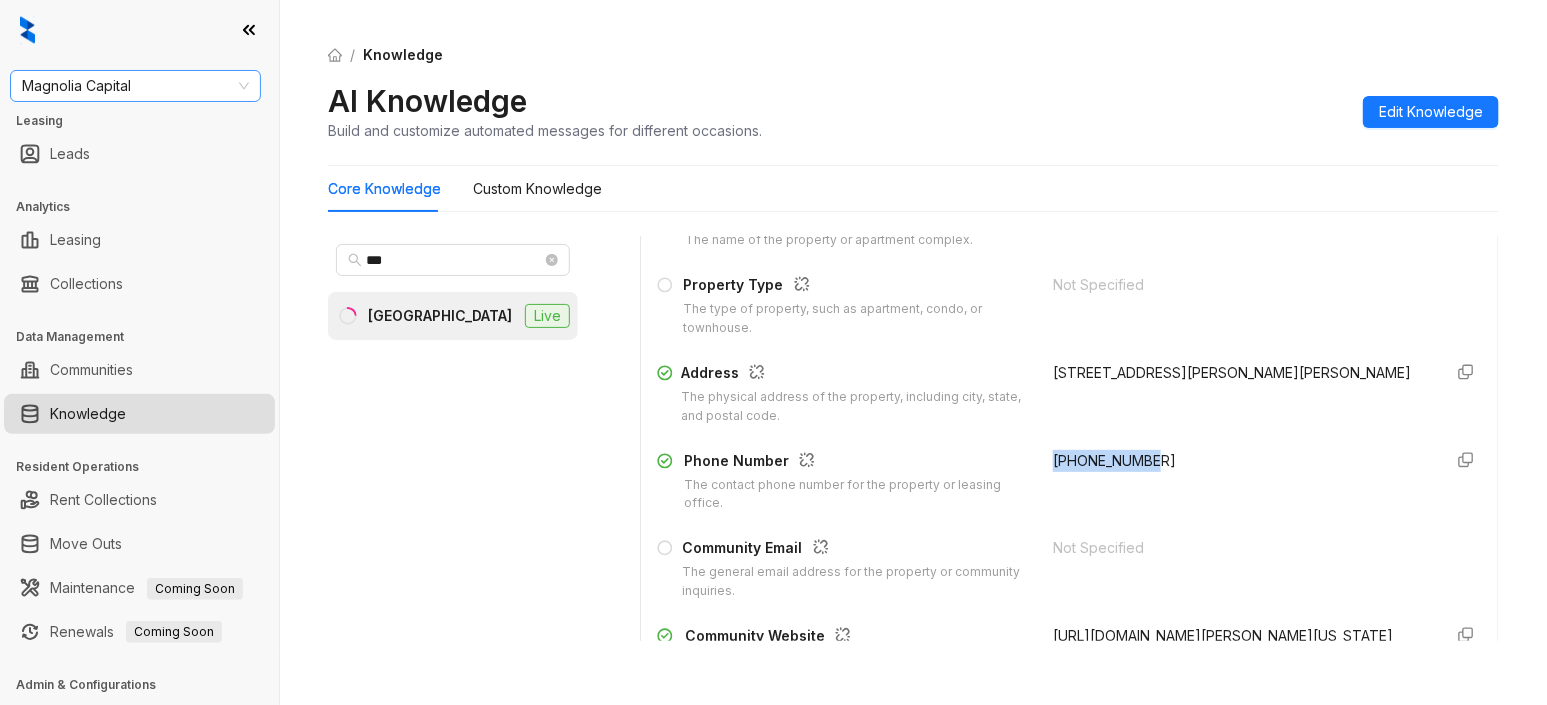click on "Magnolia Capital" at bounding box center (135, 86) 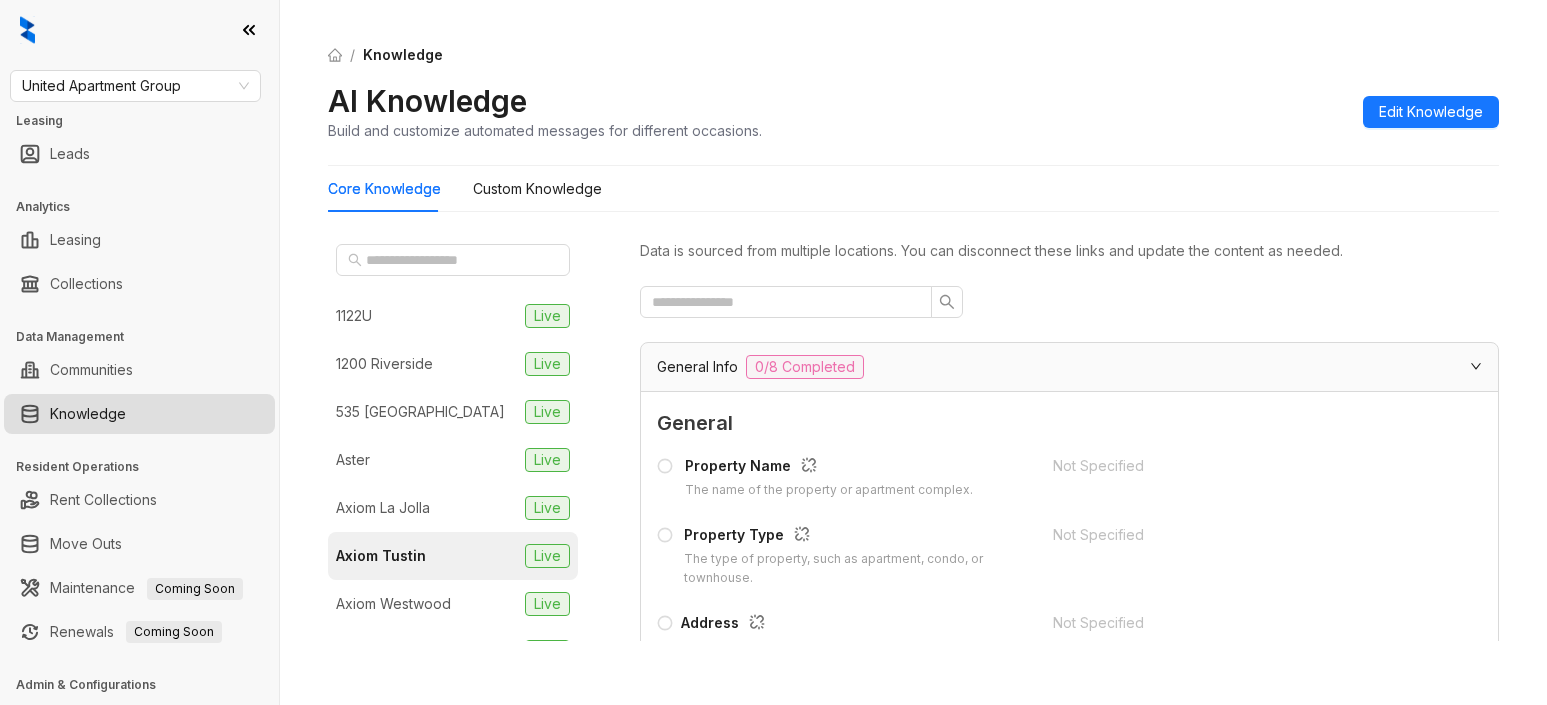 scroll, scrollTop: 0, scrollLeft: 0, axis: both 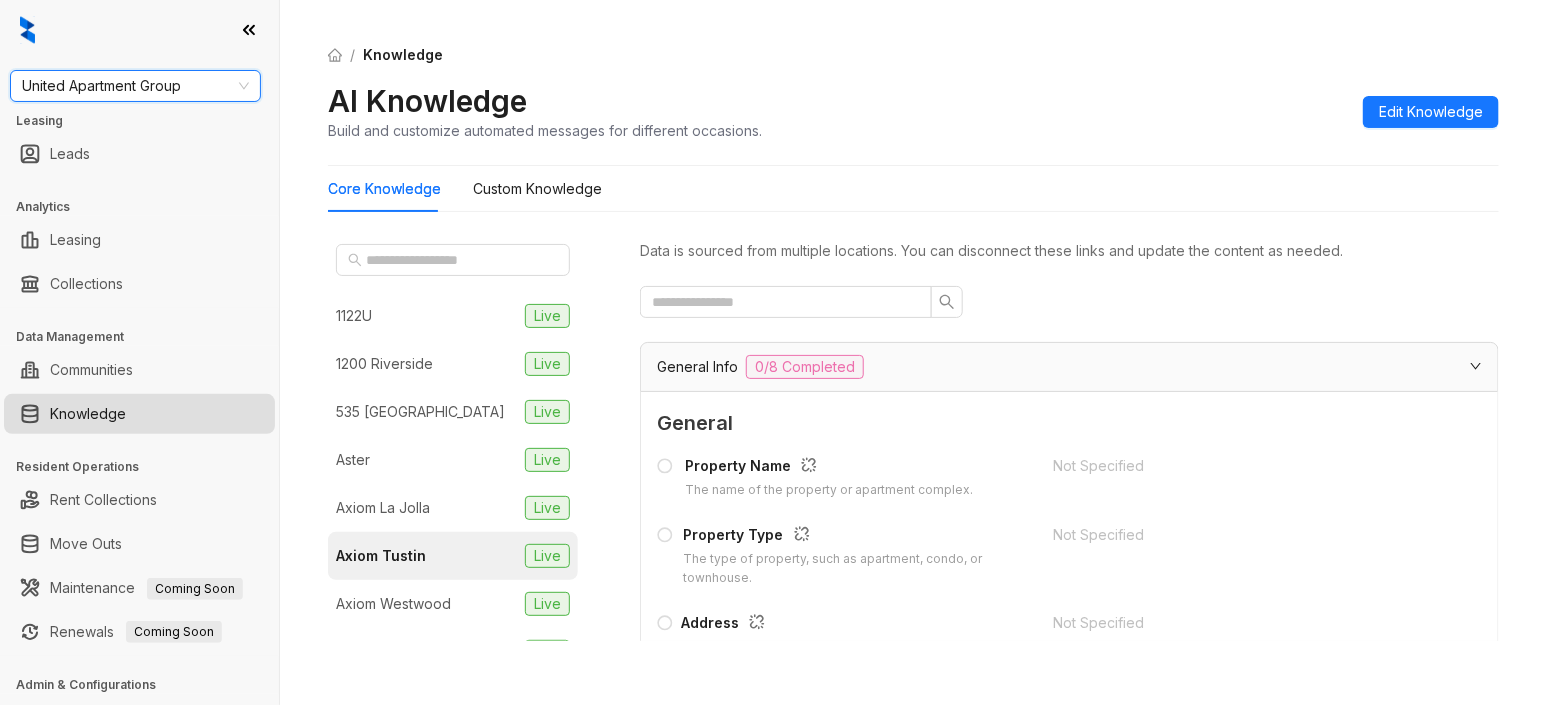 click on "United Apartment Group" at bounding box center (135, 86) 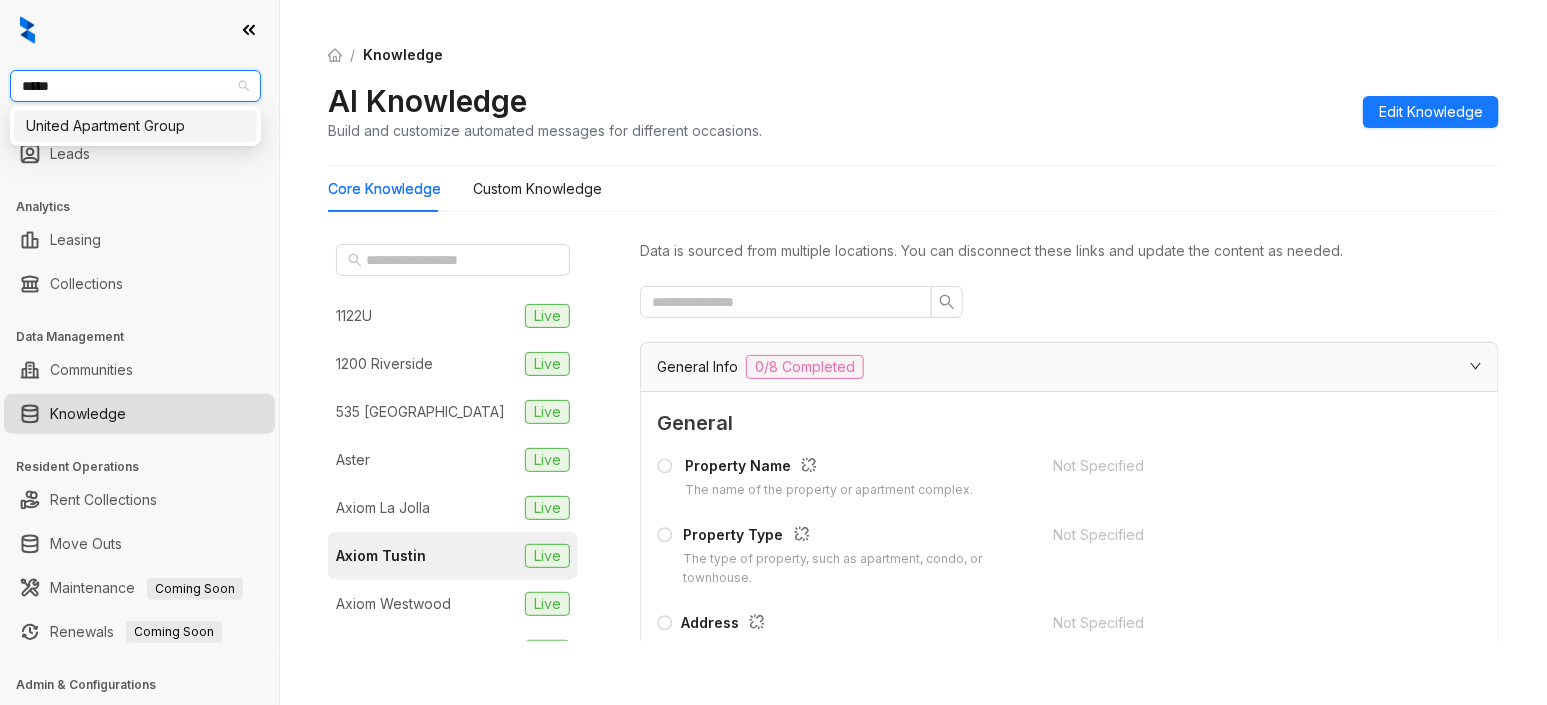 type on "******" 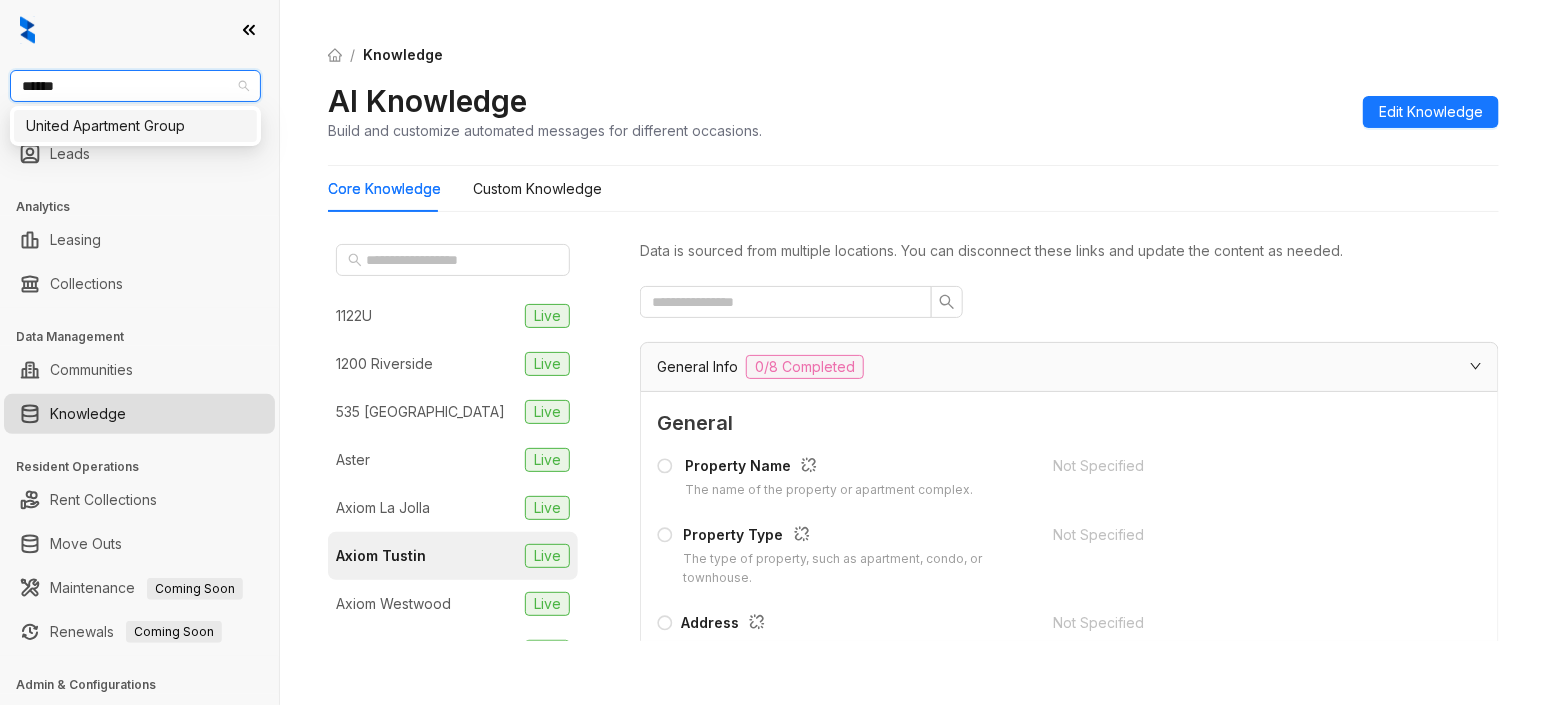 click on "United Apartment Group" at bounding box center [135, 126] 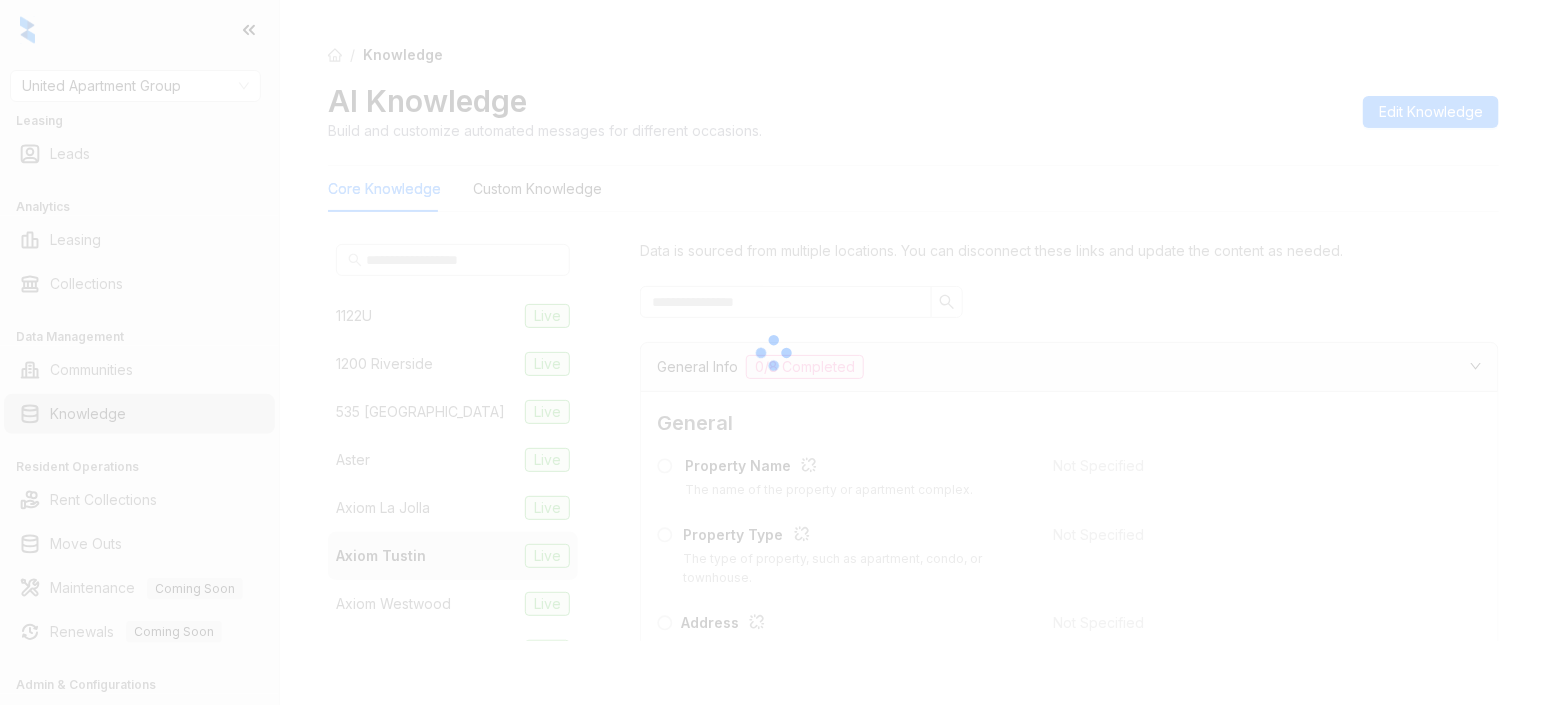 click at bounding box center [773, 352] 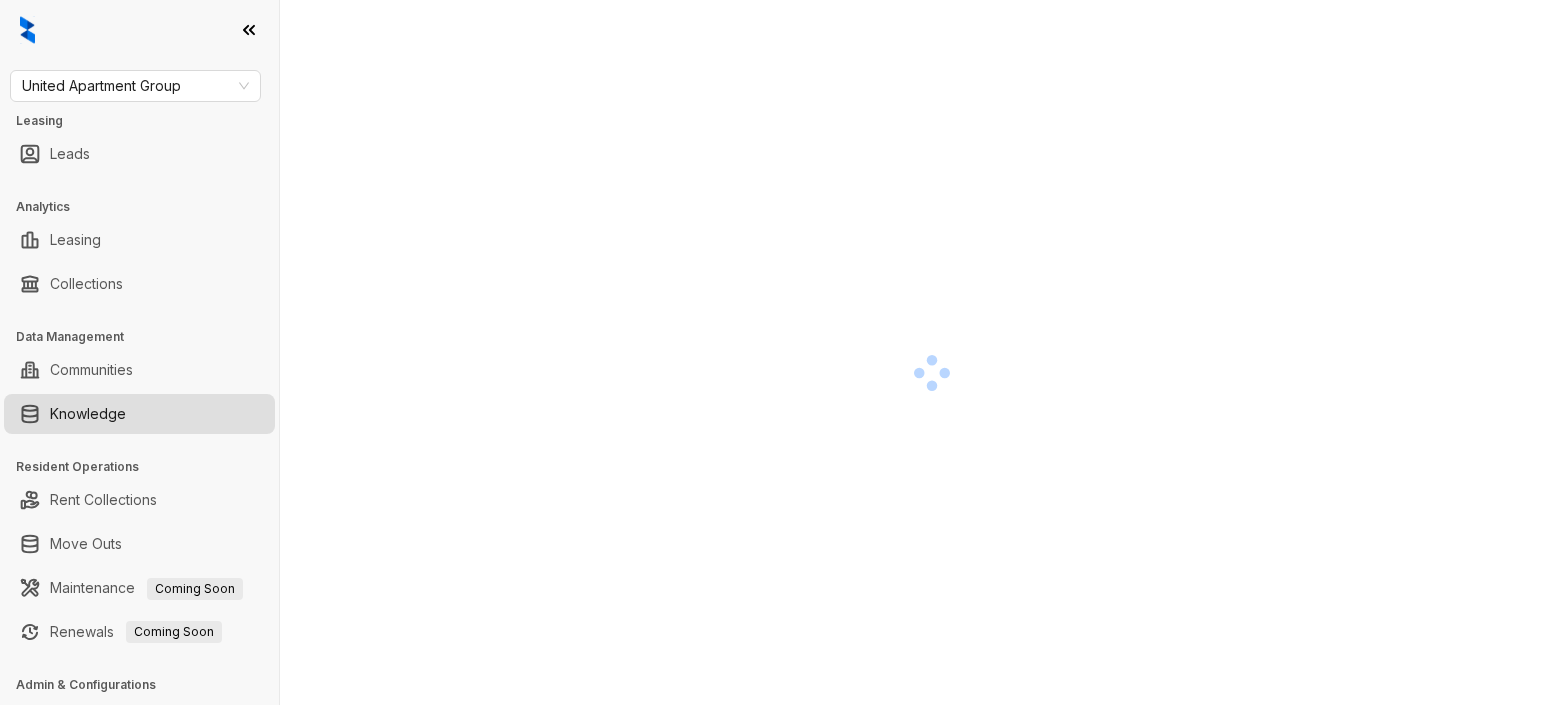 scroll, scrollTop: 0, scrollLeft: 0, axis: both 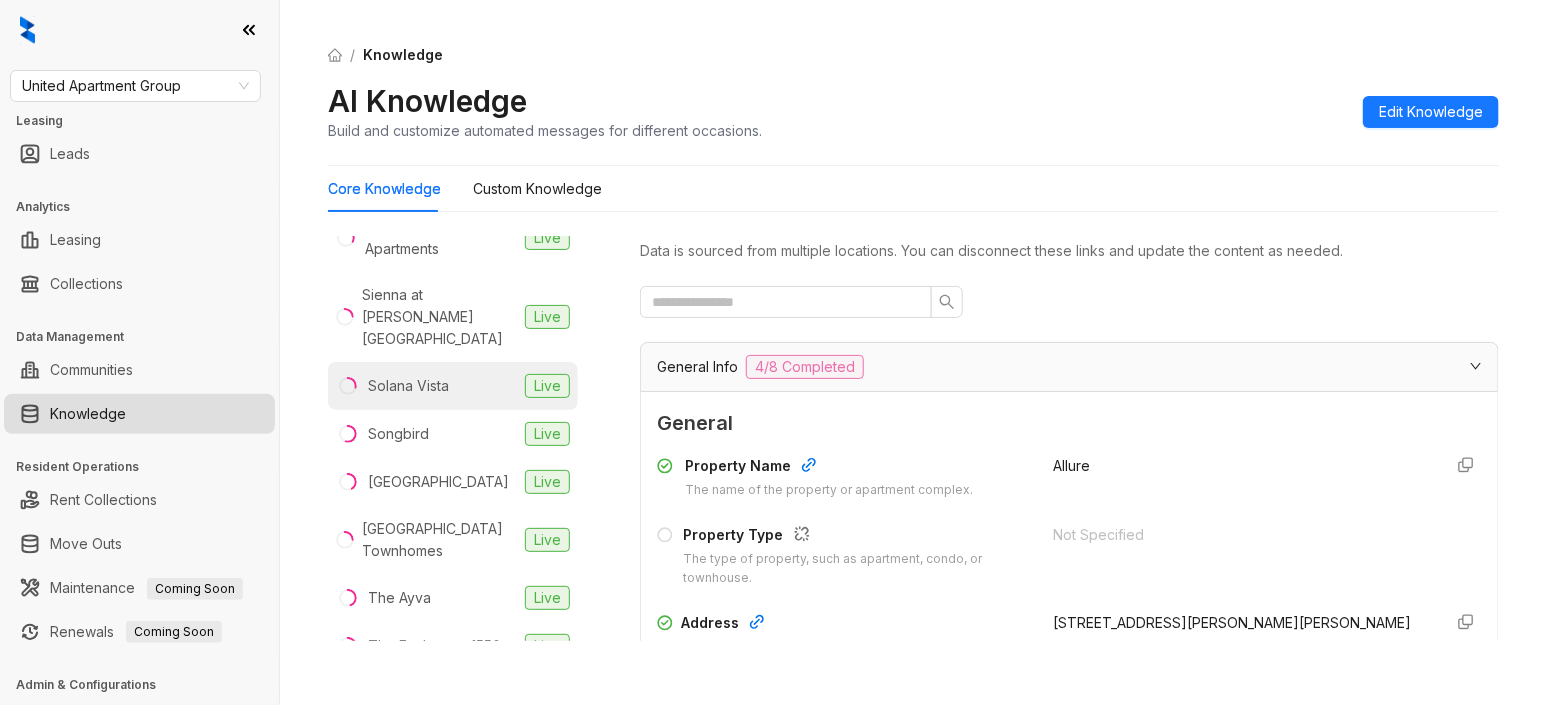 click on "Solana Vista Live" at bounding box center (453, 386) 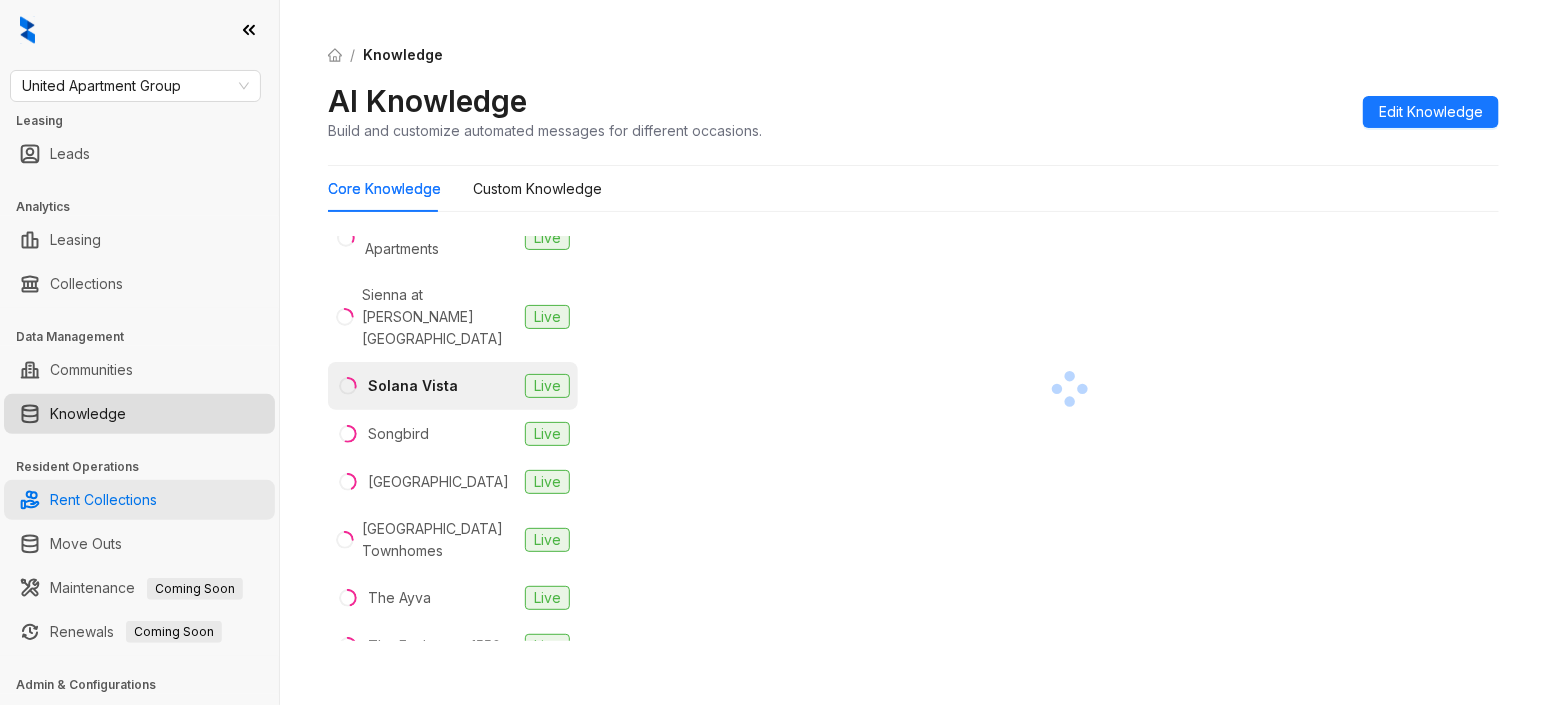 click on "Rent Collections" at bounding box center [103, 500] 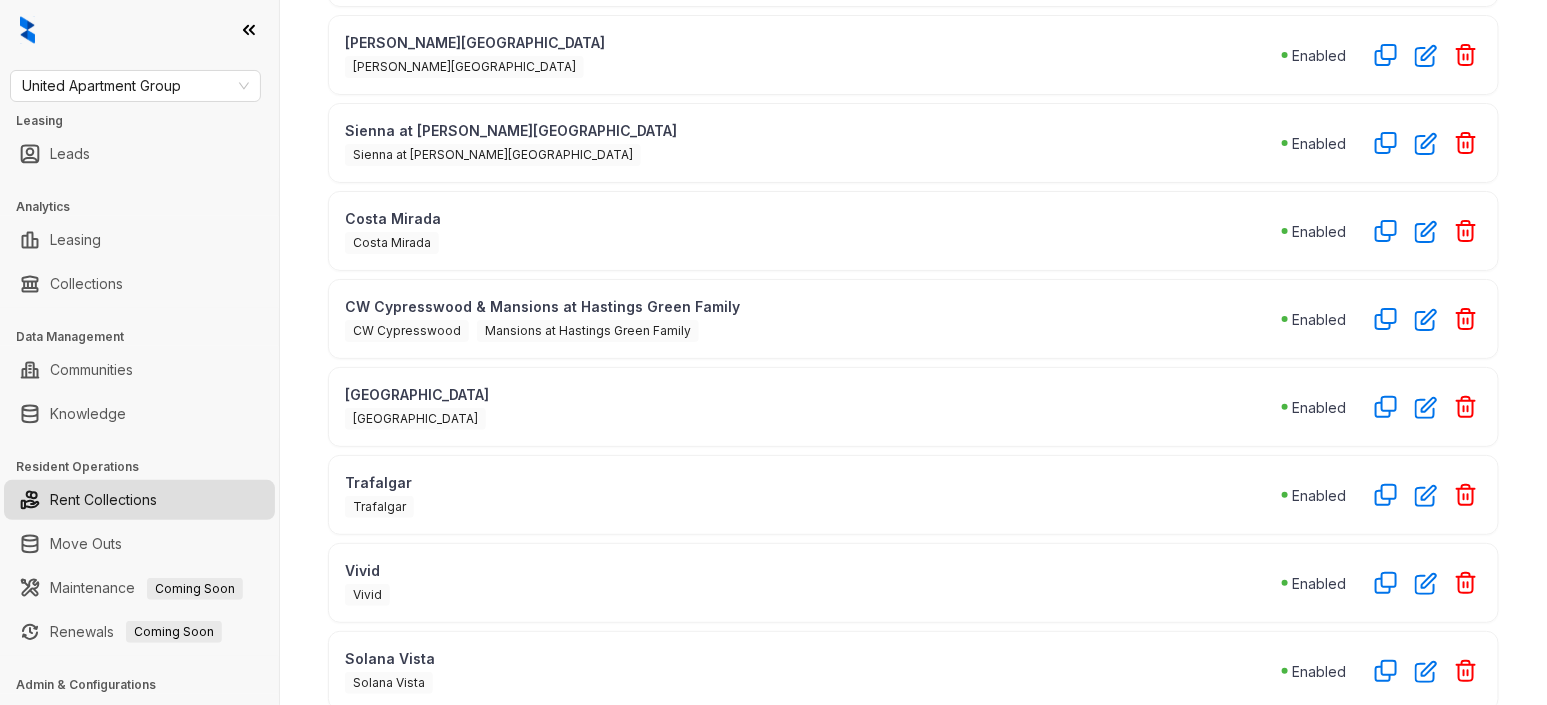 scroll, scrollTop: 893, scrollLeft: 0, axis: vertical 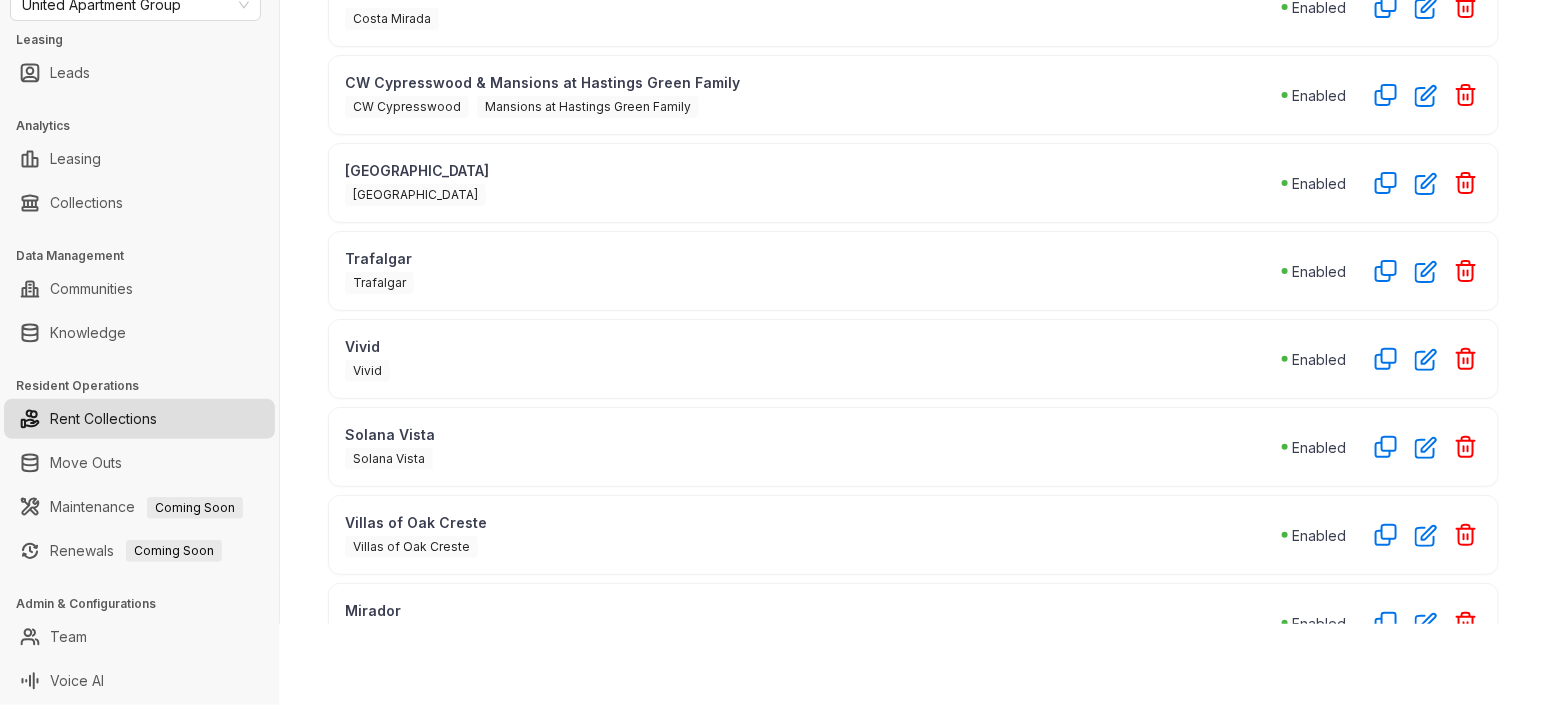 click on "Solana Vista" at bounding box center (813, 457) 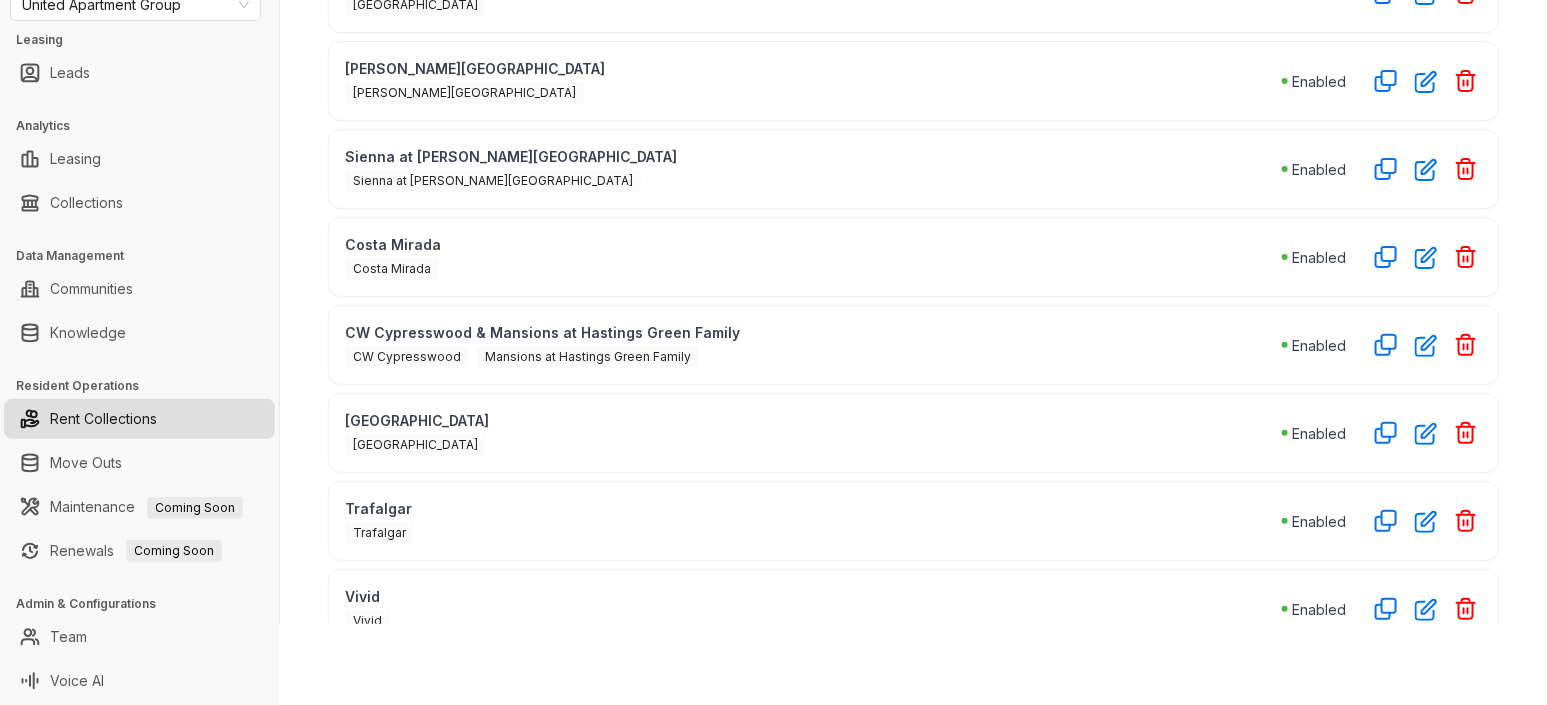 scroll, scrollTop: 18, scrollLeft: 0, axis: vertical 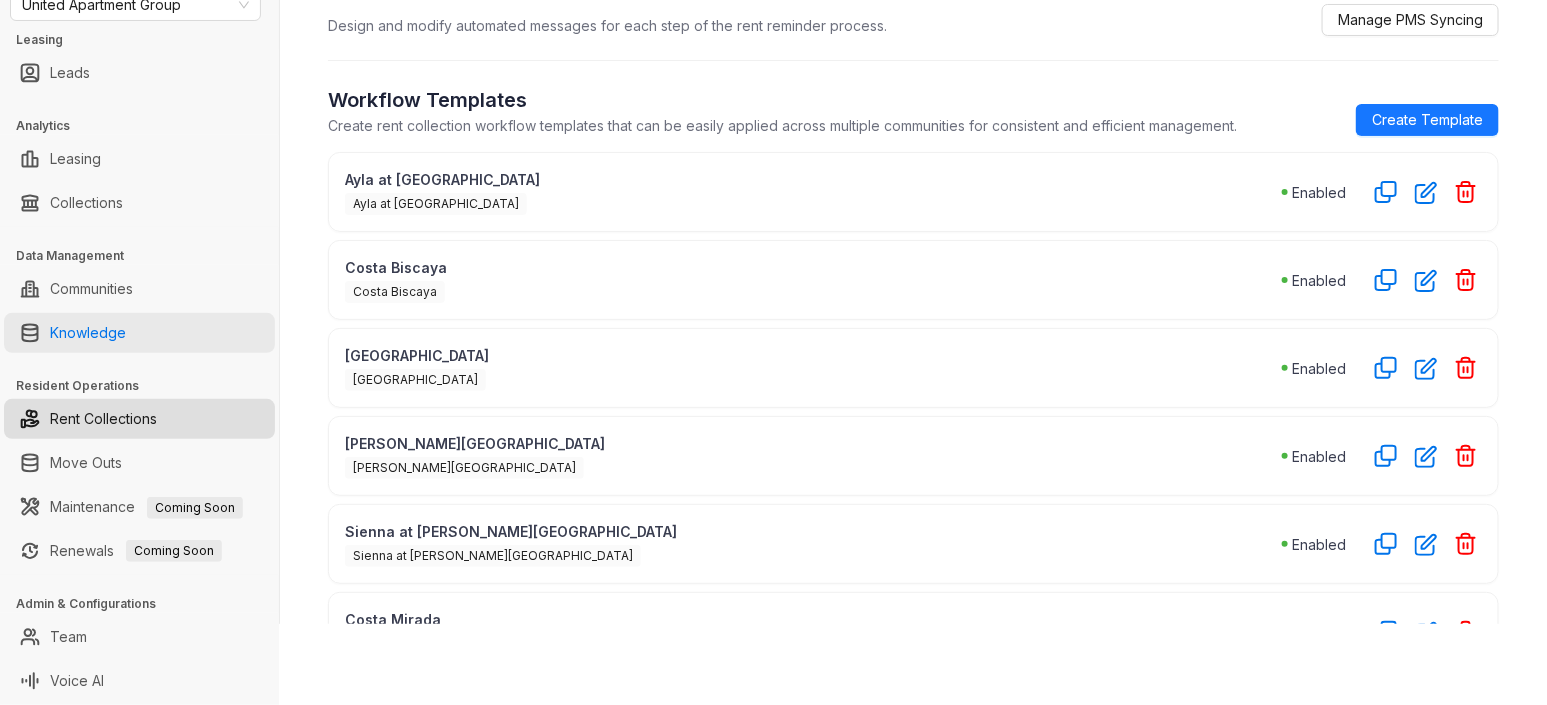 click on "Knowledge" at bounding box center (88, 333) 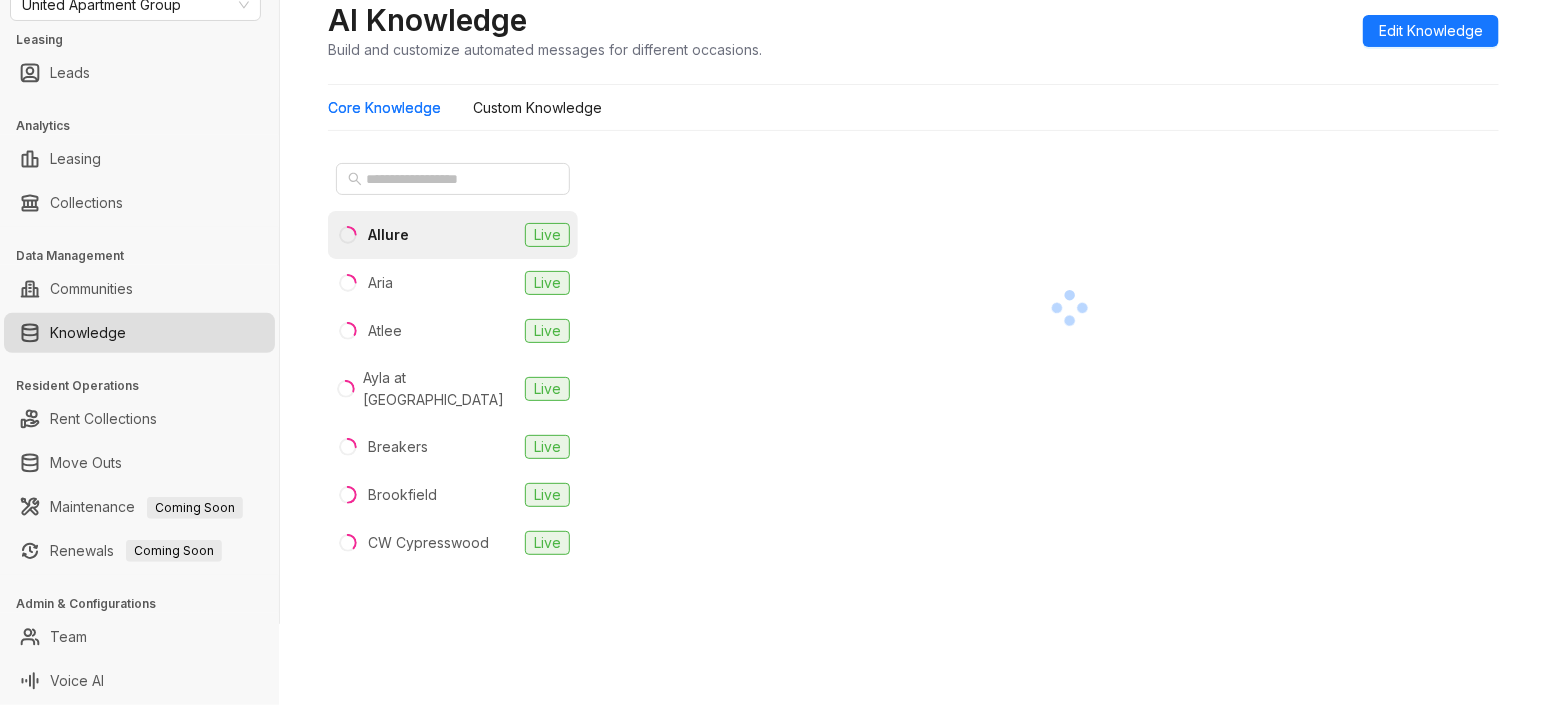 scroll, scrollTop: 0, scrollLeft: 0, axis: both 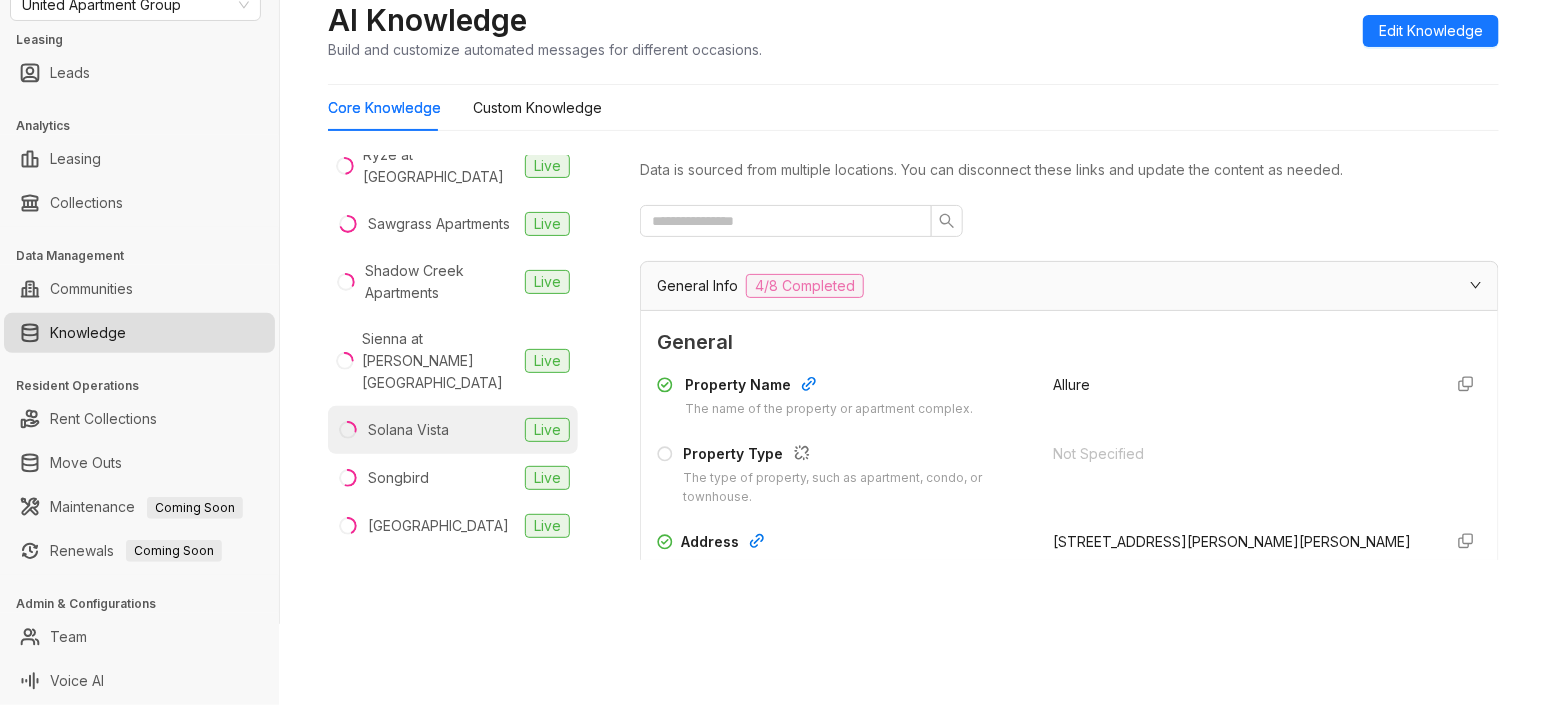 click on "Solana Vista Live" at bounding box center [453, 430] 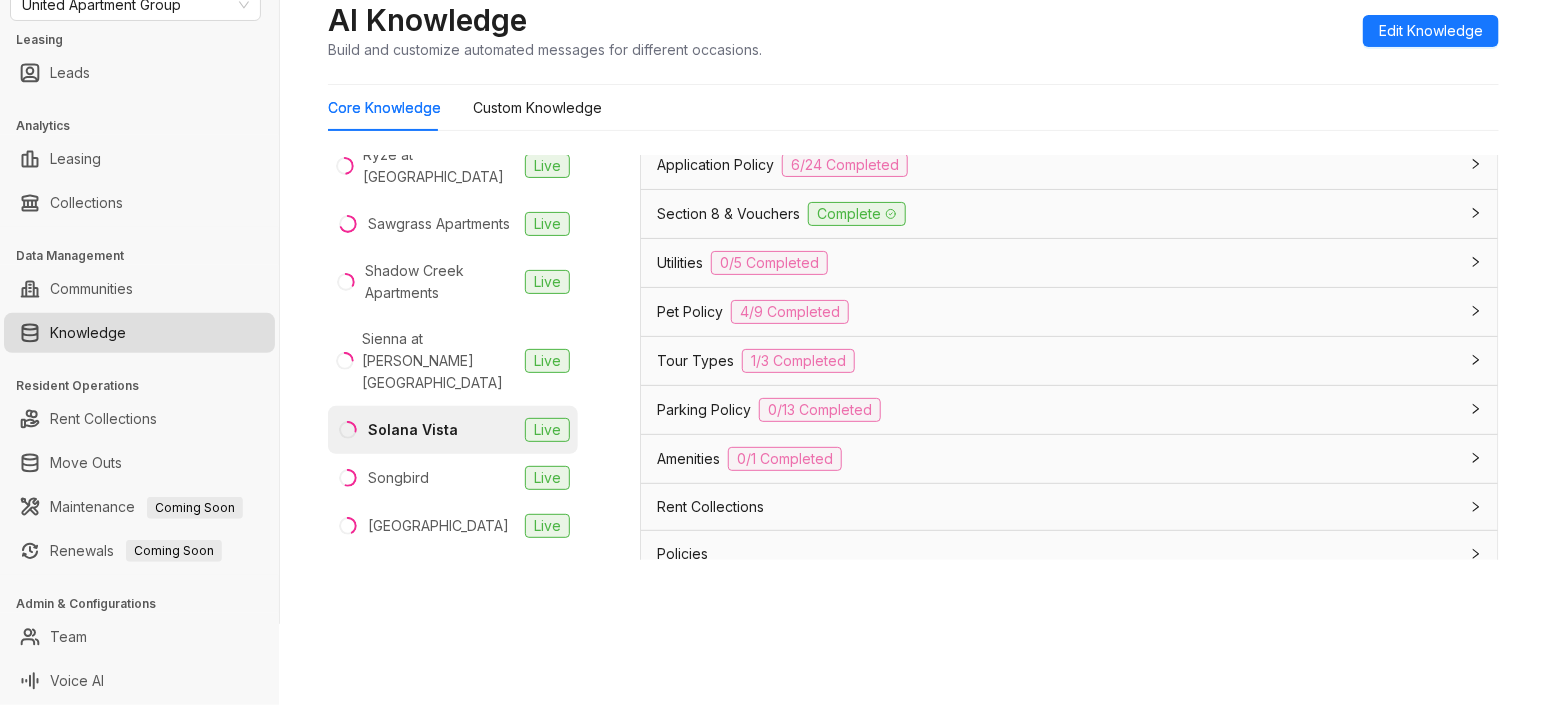 scroll, scrollTop: 1493, scrollLeft: 0, axis: vertical 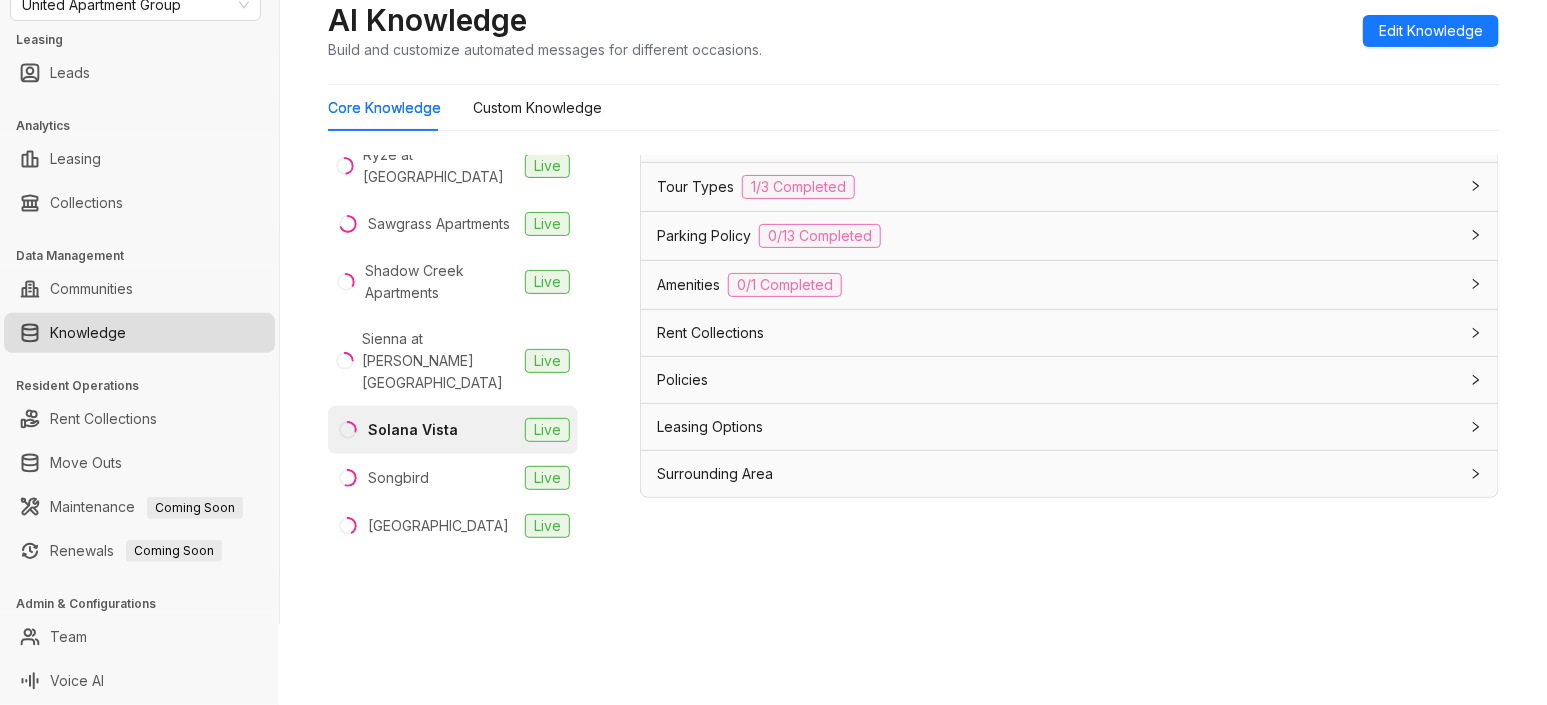 click on "Rent Collections" at bounding box center [1057, 333] 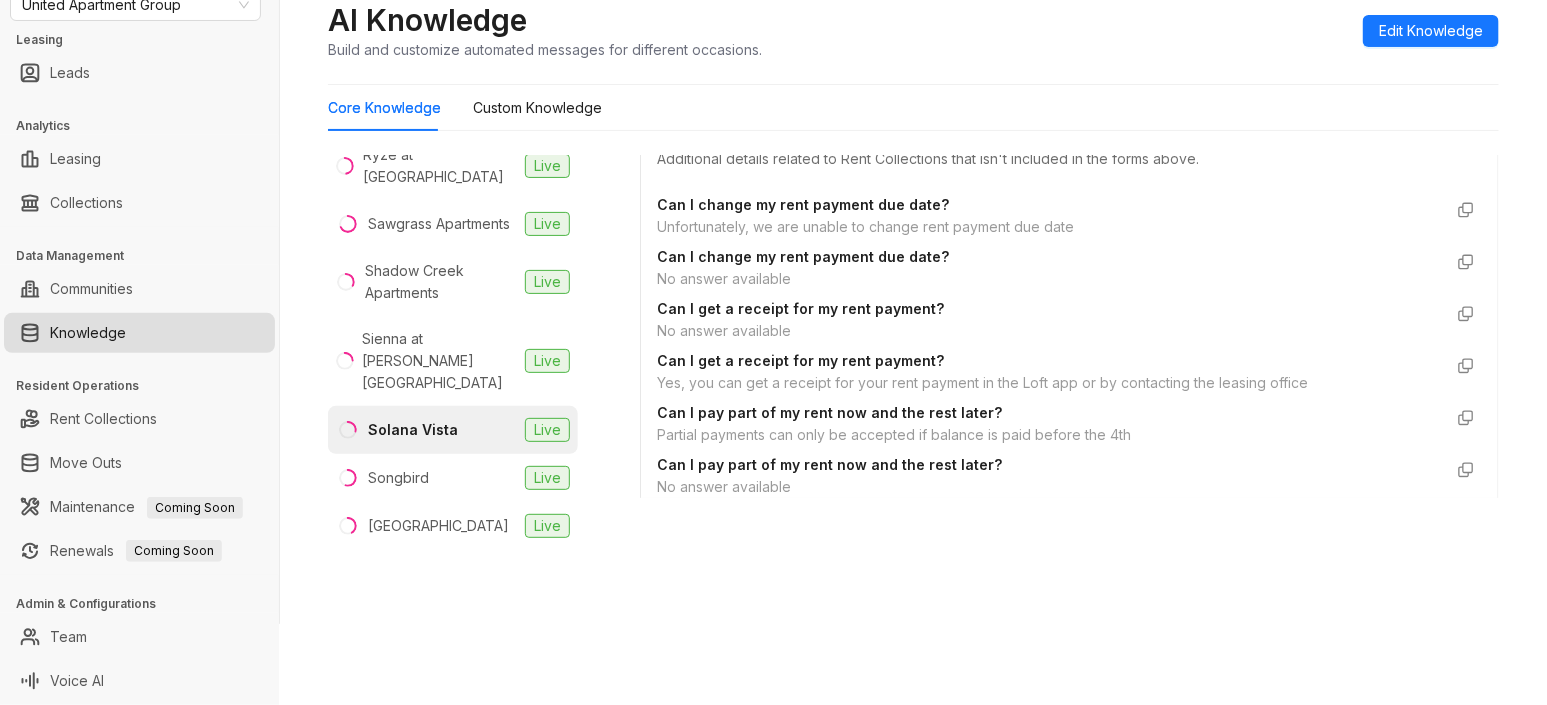 scroll, scrollTop: 1868, scrollLeft: 0, axis: vertical 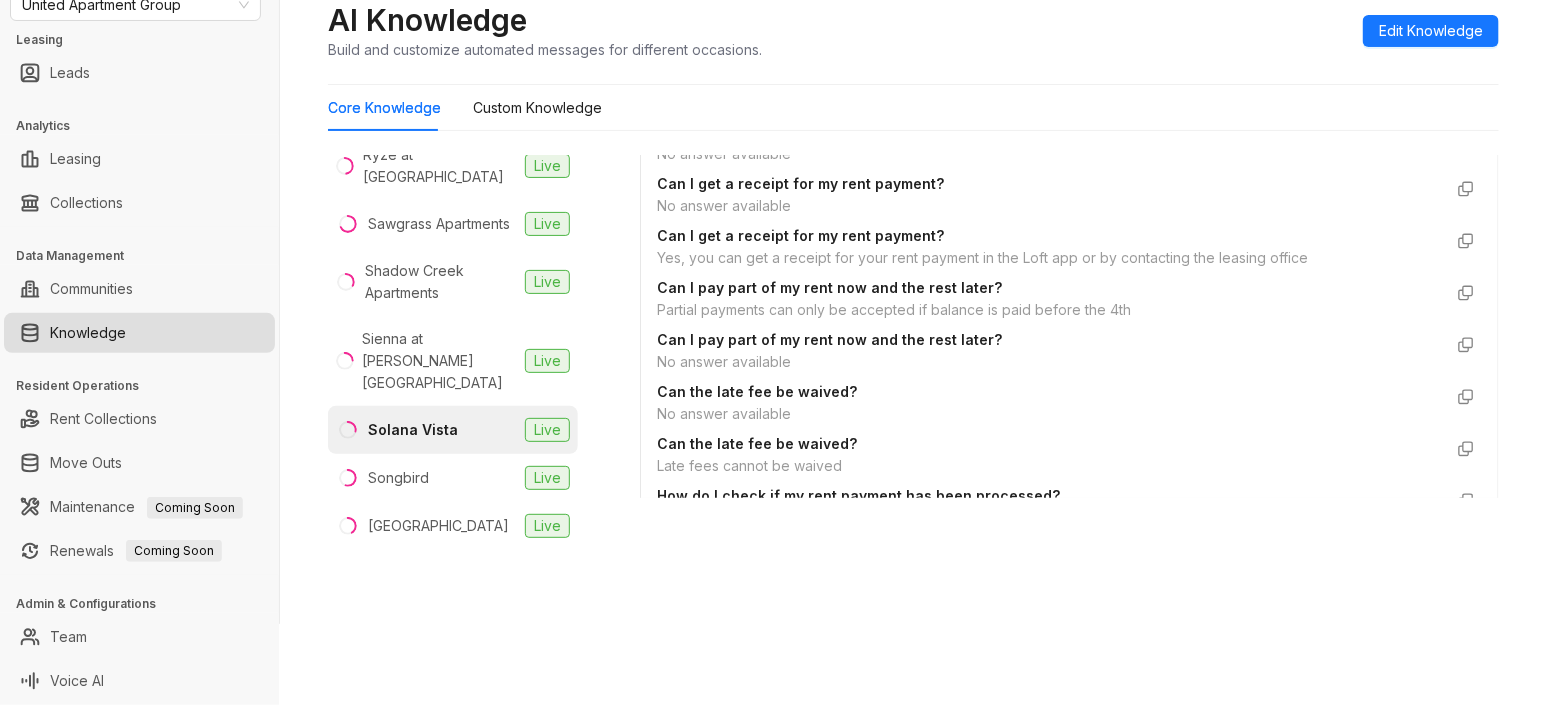 click on "Partial payments can only be accepted if balance is paid before the 4th" at bounding box center [1049, 310] 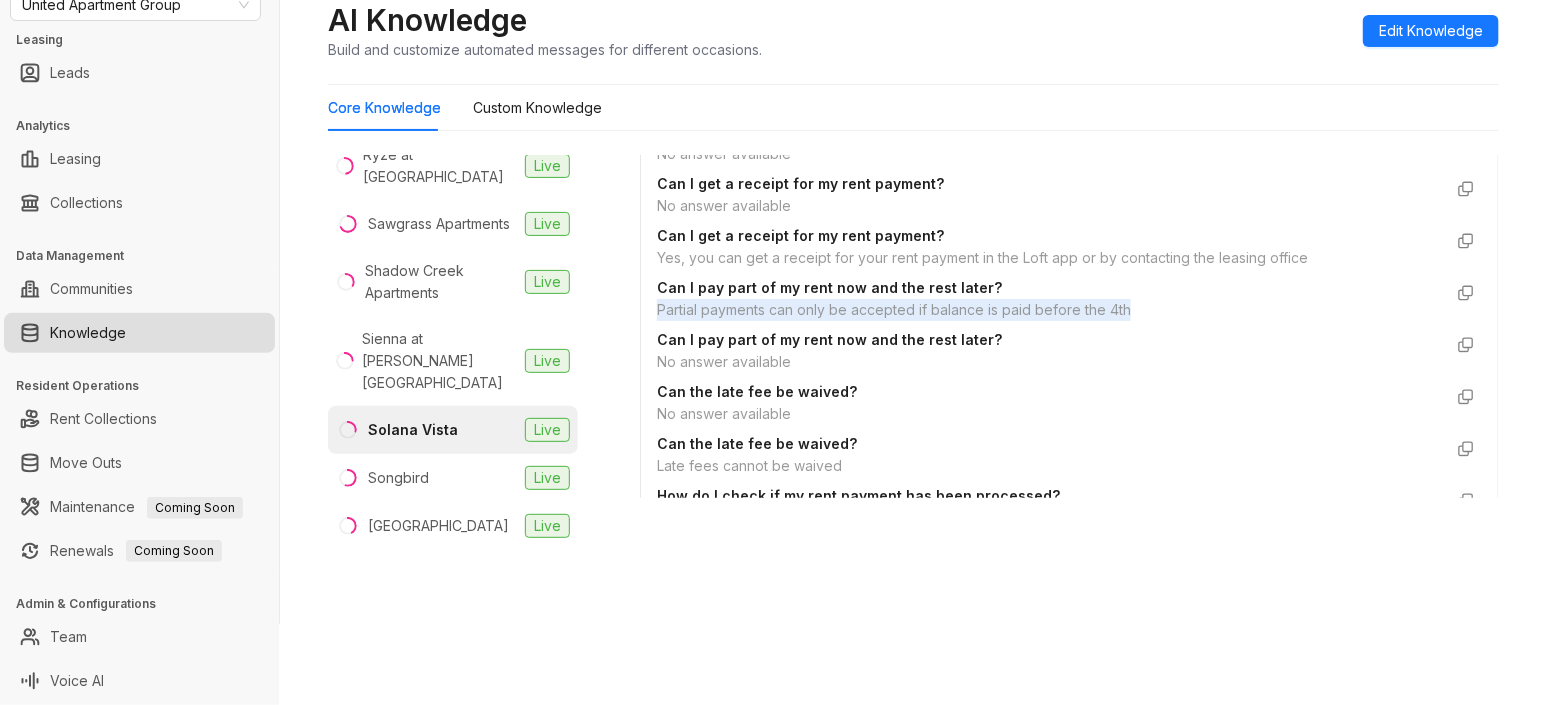 drag, startPoint x: 671, startPoint y: 307, endPoint x: 1138, endPoint y: 312, distance: 467.02676 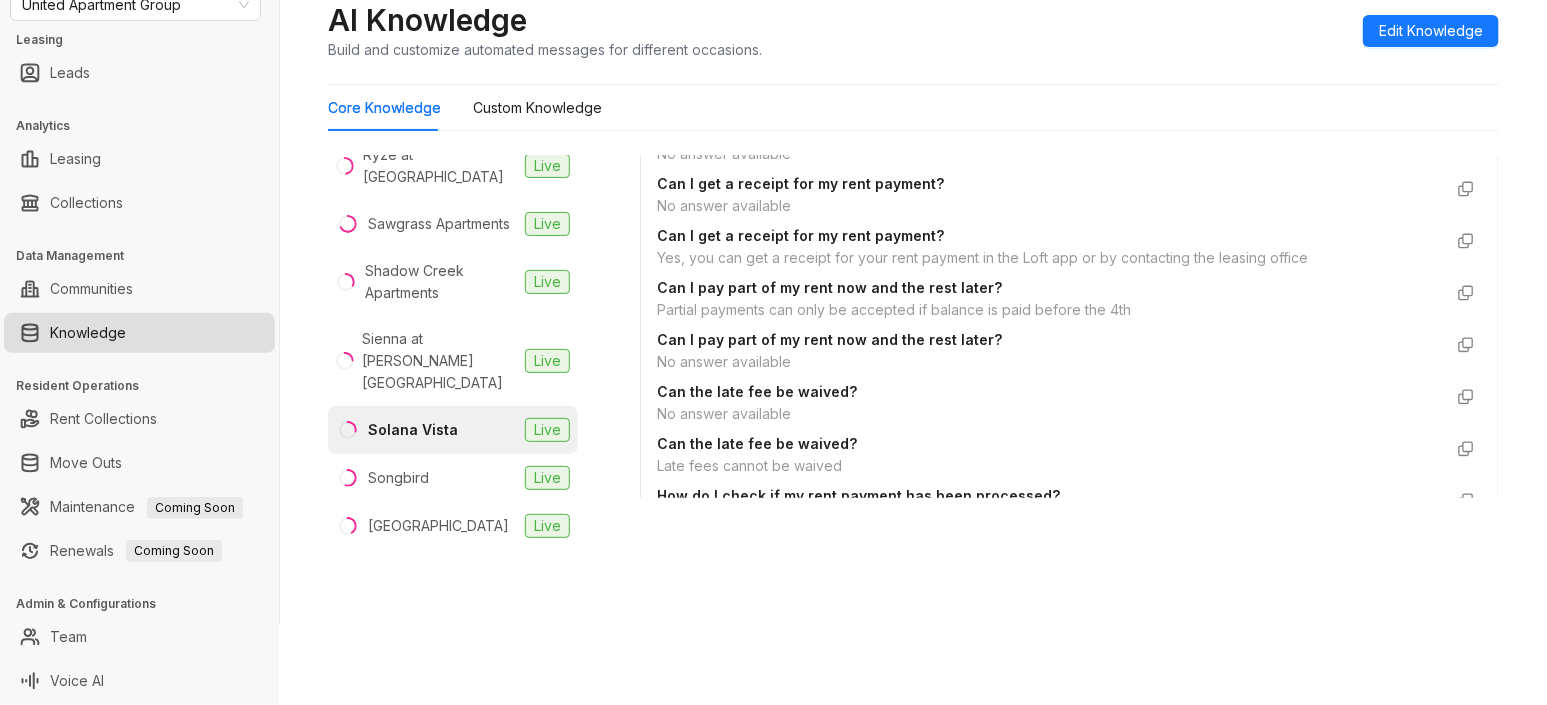 click on "United Apartment Group Leasing Leads Analytics Leasing Collections Data Management Communities Knowledge Resident Operations Rent Collections Move Outs Maintenance Coming Soon Renewals Coming Soon Admin & Configurations Team Voice AI  /  Knowledge AI Knowledge Build and customize automated messages for different occasions. Edit Knowledge Core Knowledge Custom Knowledge Allure Live Aria Live Atlee Live Ayla at [GEOGRAPHIC_DATA] Live Breakers [GEOGRAPHIC_DATA] Live CW Cypresswood Live [GEOGRAPHIC_DATA][PERSON_NAME] Live [GEOGRAPHIC_DATA] Live [GEOGRAPHIC_DATA] Live [GEOGRAPHIC_DATA] [GEOGRAPHIC_DATA] Live Dominion at [GEOGRAPHIC_DATA] [GEOGRAPHIC_DATA] [GEOGRAPHIC_DATA] Live Mansions at [GEOGRAPHIC_DATA] Family Live Mansions at [GEOGRAPHIC_DATA] Senior [GEOGRAPHIC_DATA][PERSON_NAME] Live Mirador Live Montabella at [GEOGRAPHIC_DATA] [GEOGRAPHIC_DATA] [GEOGRAPHIC_DATA] [GEOGRAPHIC_DATA] at [GEOGRAPHIC_DATA] Live [GEOGRAPHIC_DATA] at Tour 18 Live [GEOGRAPHIC_DATA] Live [GEOGRAPHIC_DATA] Homes Live Ryze at [GEOGRAPHIC_DATA] Live [GEOGRAPHIC_DATA] Apartments" at bounding box center (773, 352) 